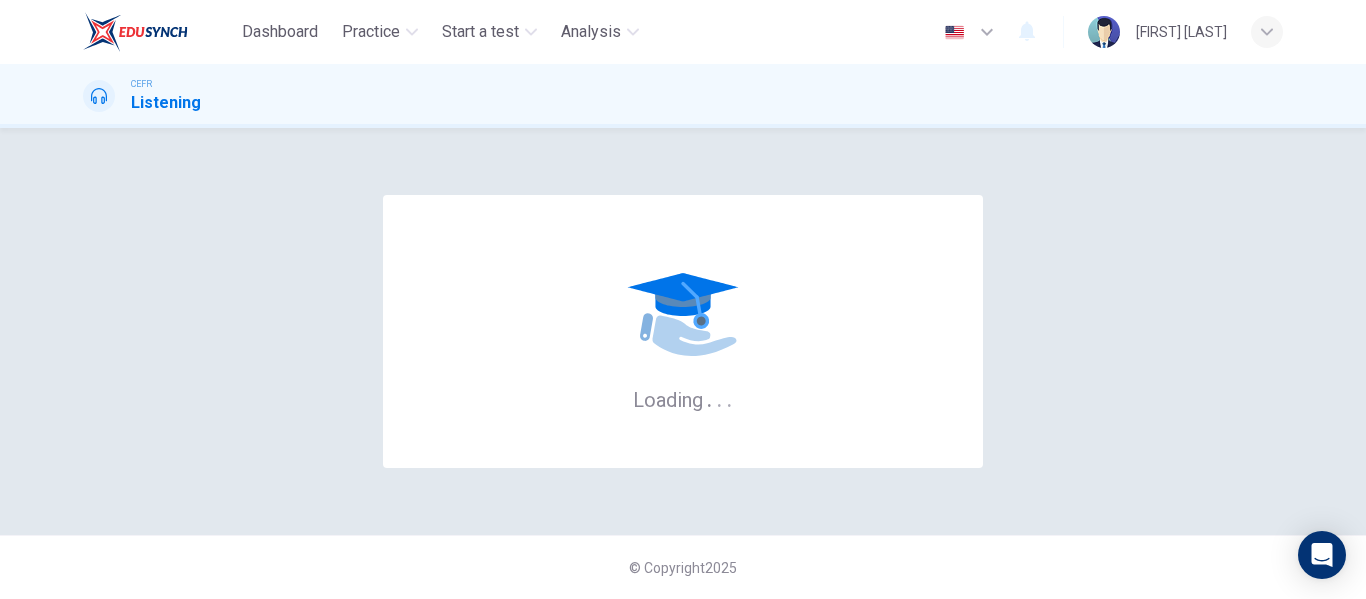 scroll, scrollTop: 0, scrollLeft: 0, axis: both 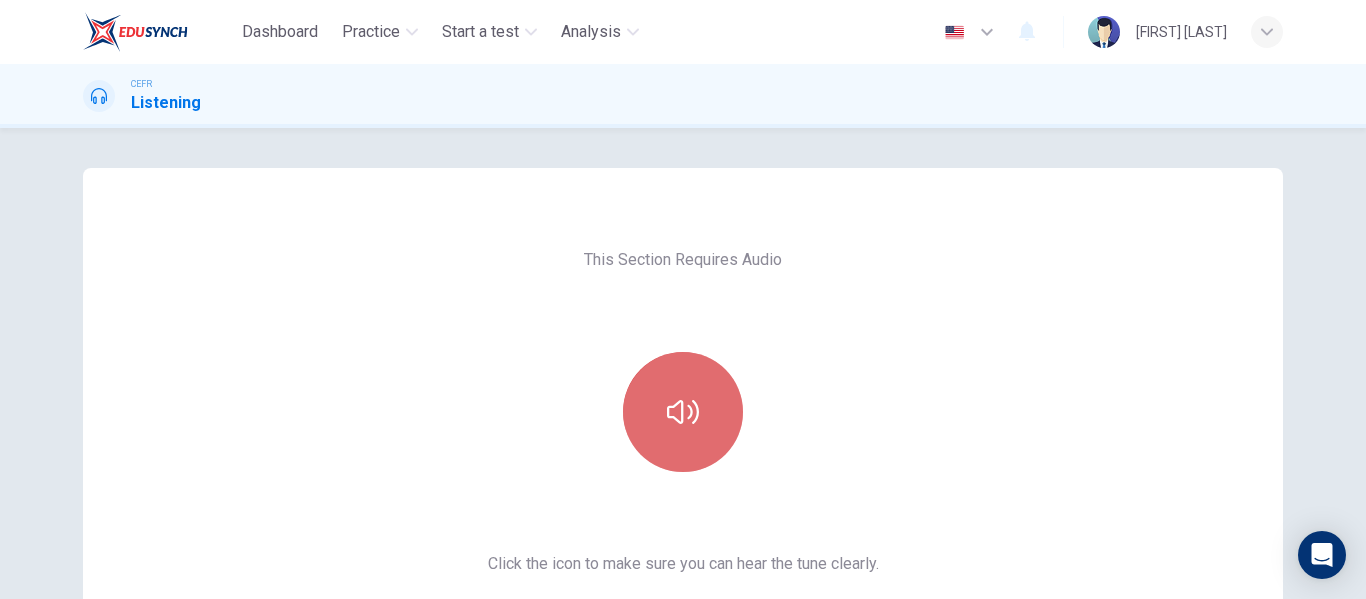 click at bounding box center (683, 412) 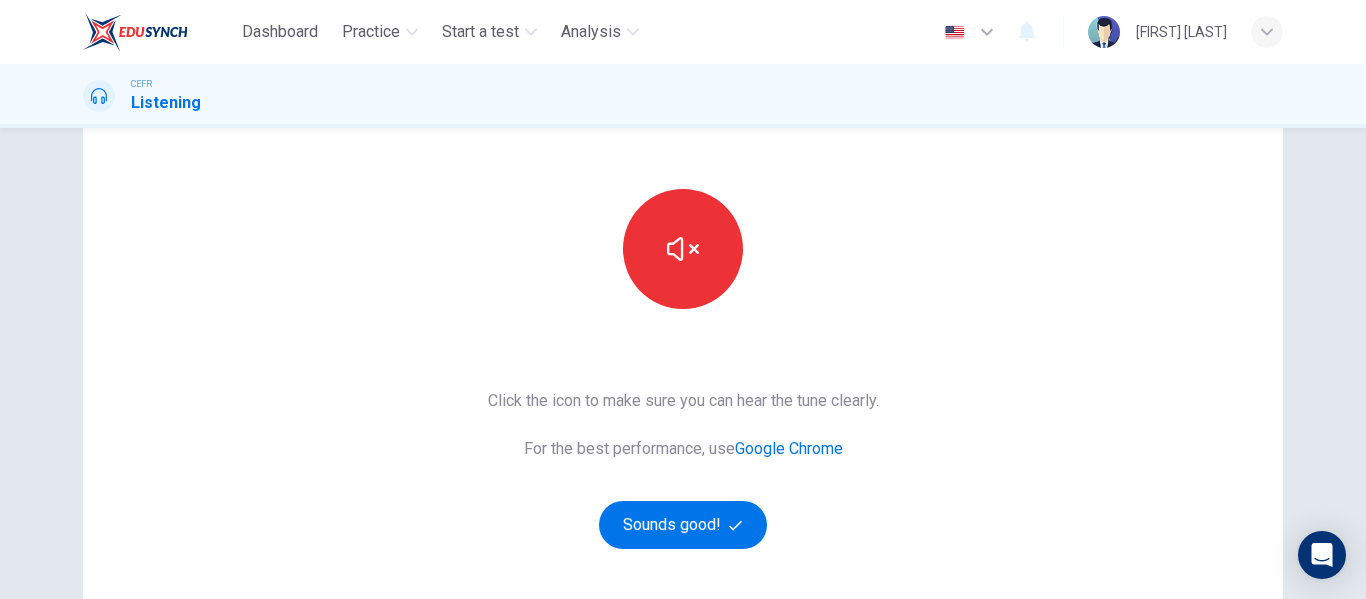 scroll, scrollTop: 155, scrollLeft: 0, axis: vertical 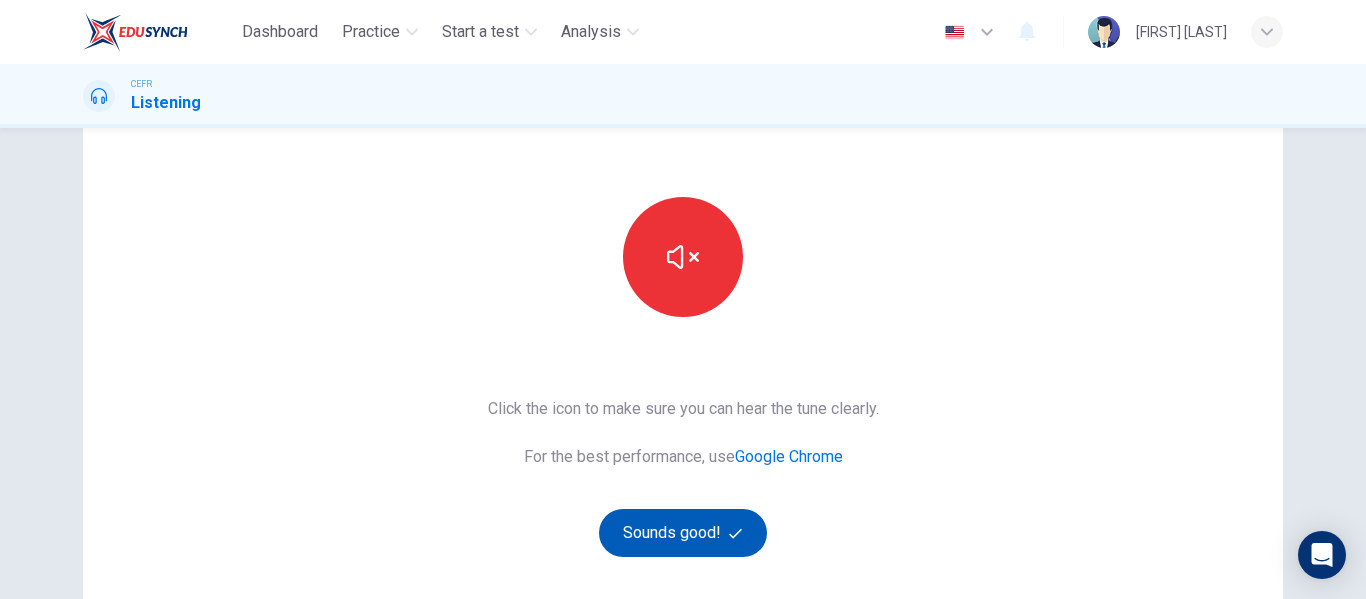 click on "Sounds good!" at bounding box center [683, 533] 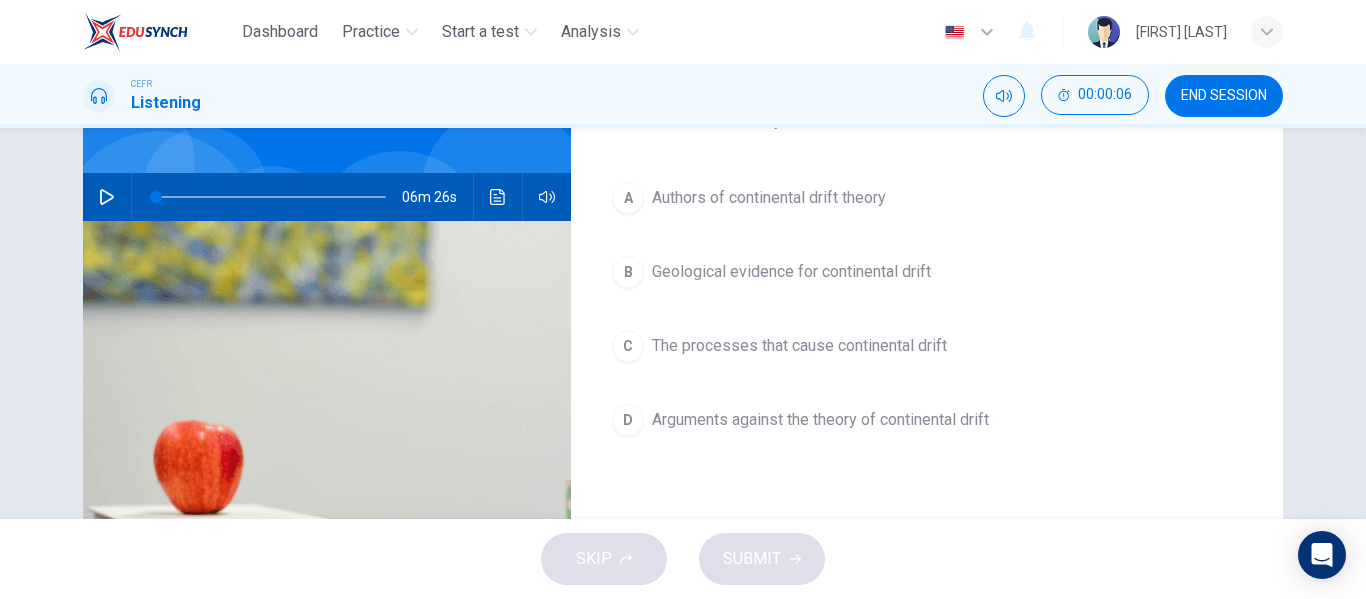 click at bounding box center (107, 197) 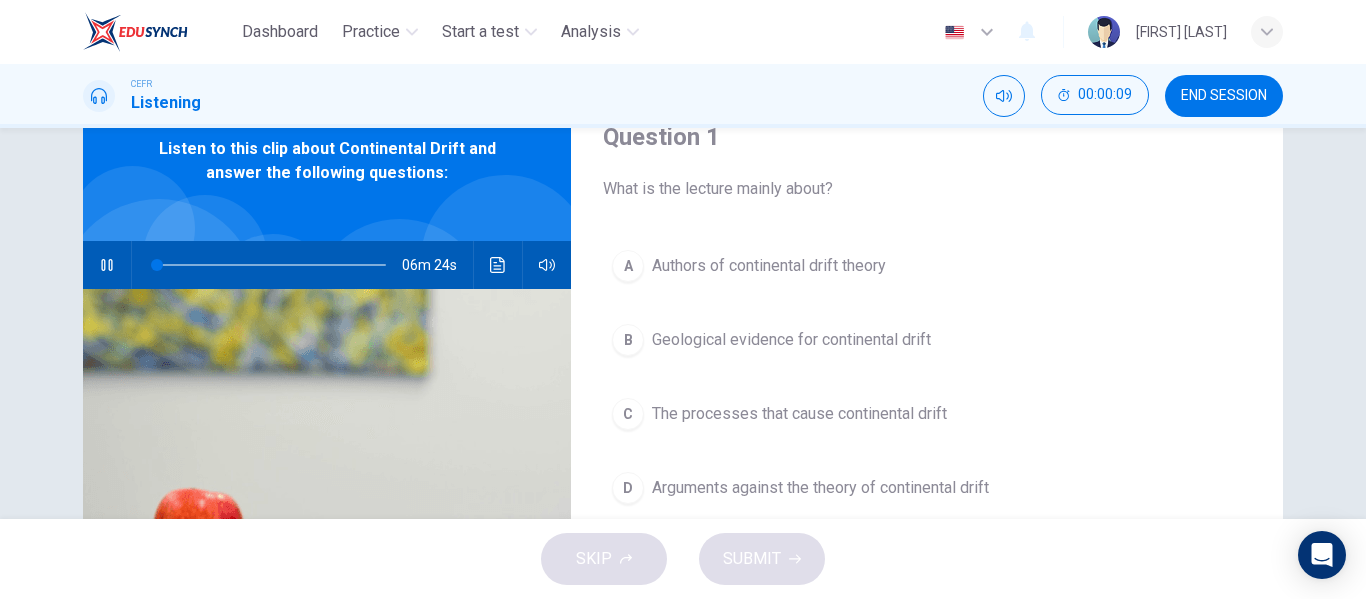 scroll, scrollTop: 88, scrollLeft: 0, axis: vertical 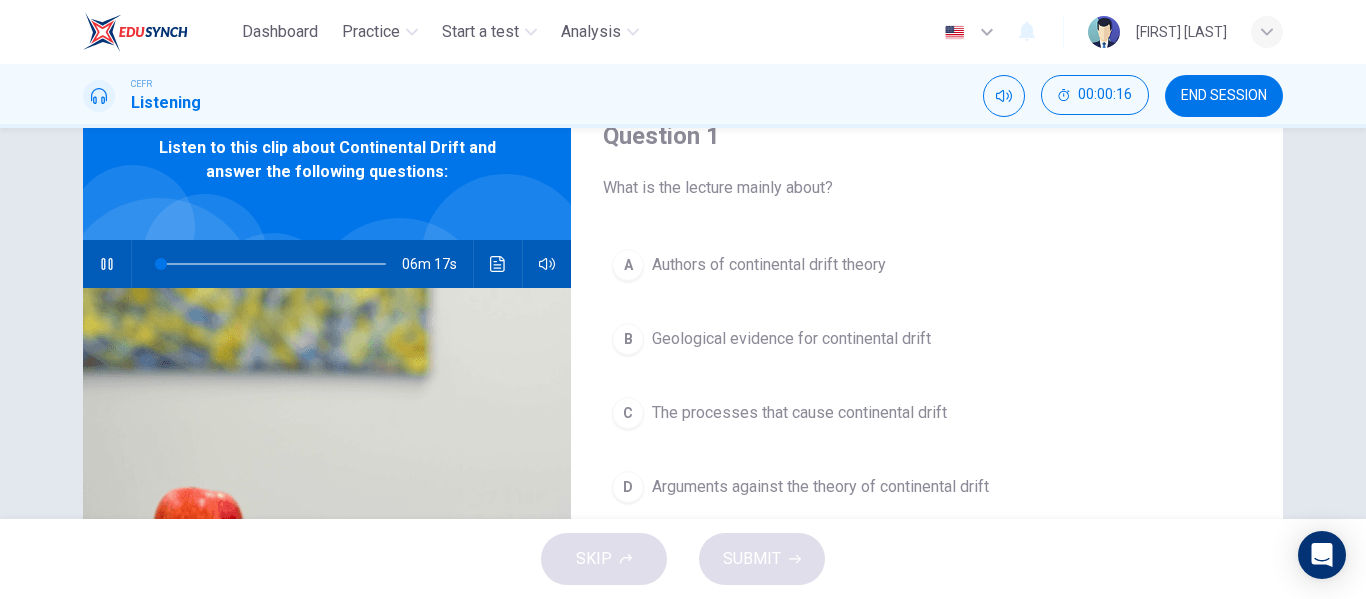 click at bounding box center [107, 264] 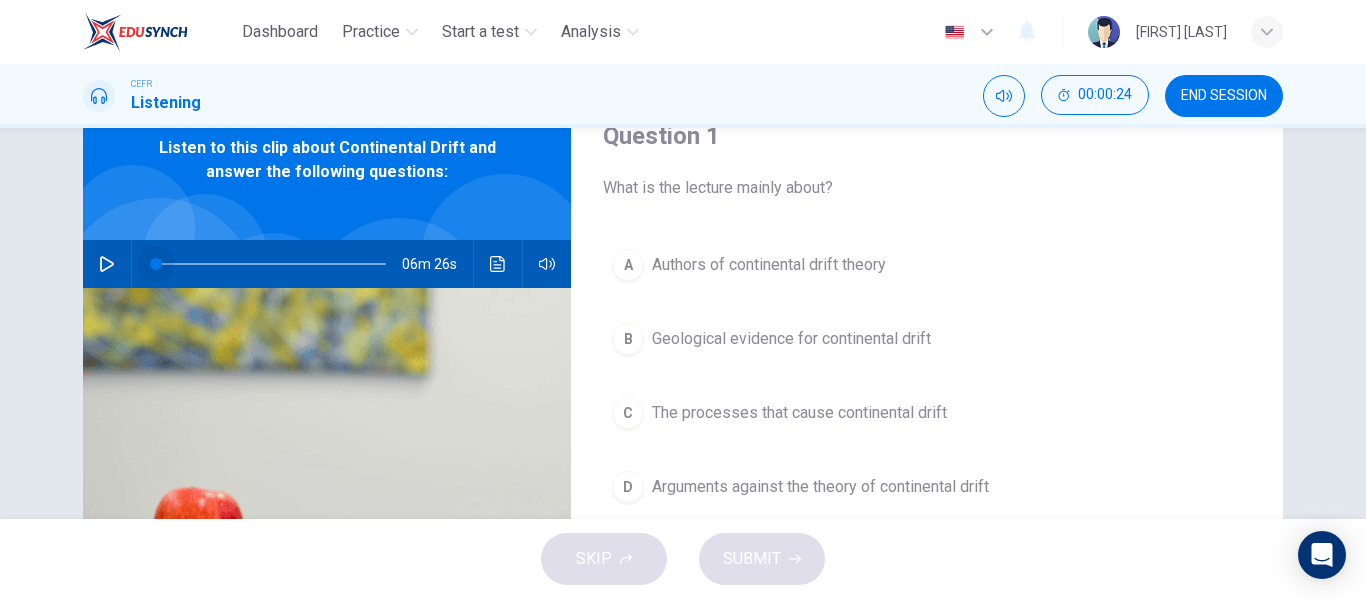 drag, startPoint x: 124, startPoint y: 263, endPoint x: 110, endPoint y: 260, distance: 14.3178215 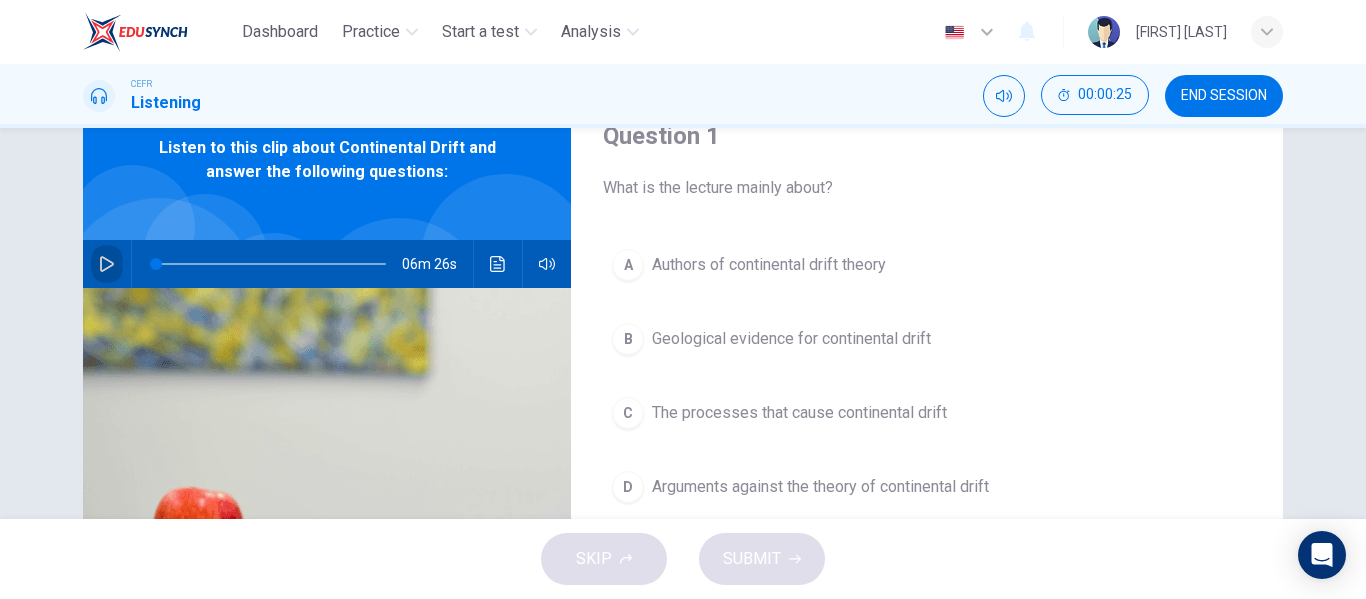 click at bounding box center (107, 264) 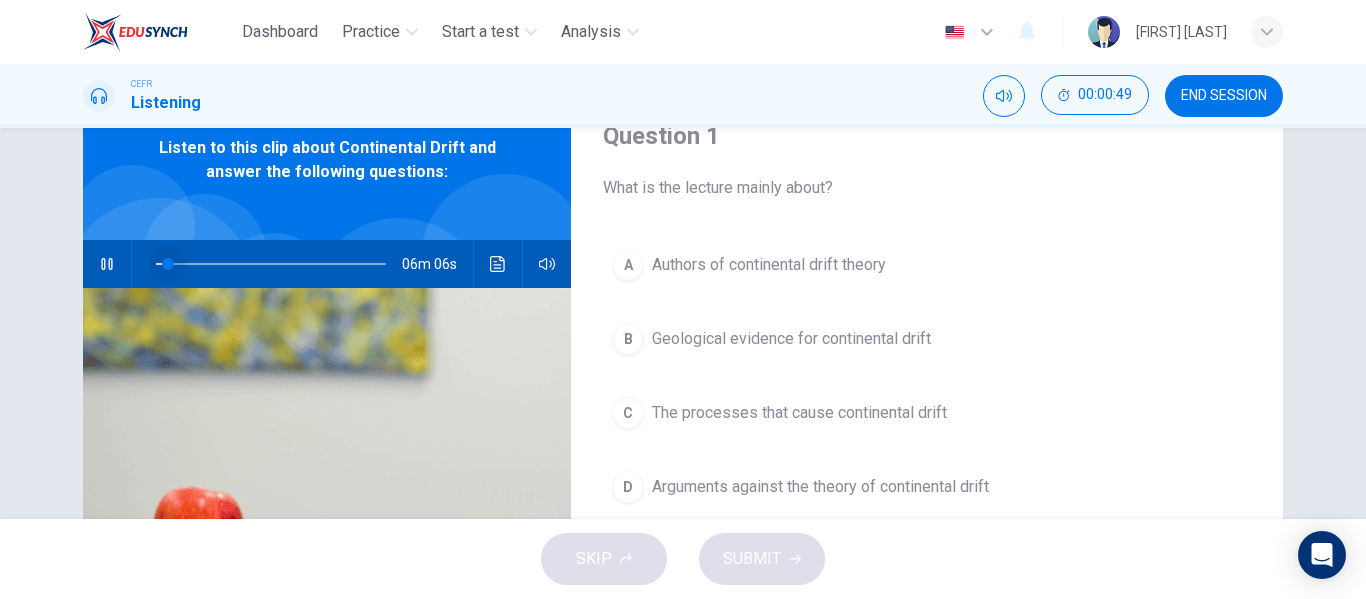 click at bounding box center (168, 264) 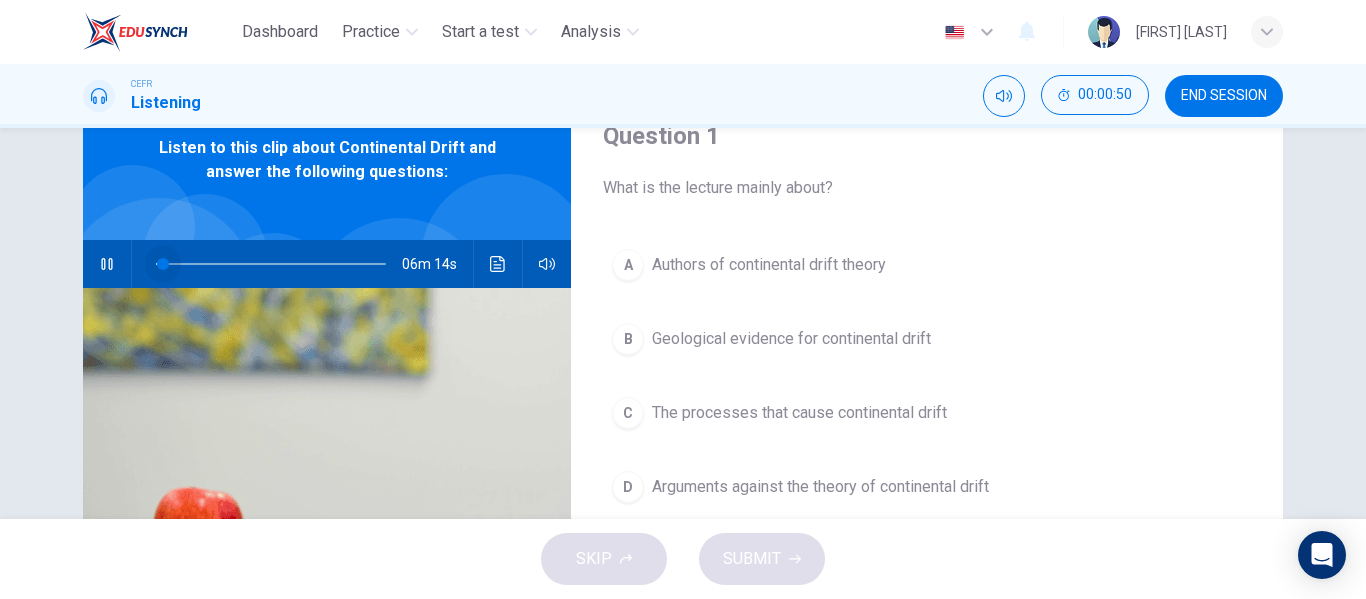 click at bounding box center (163, 264) 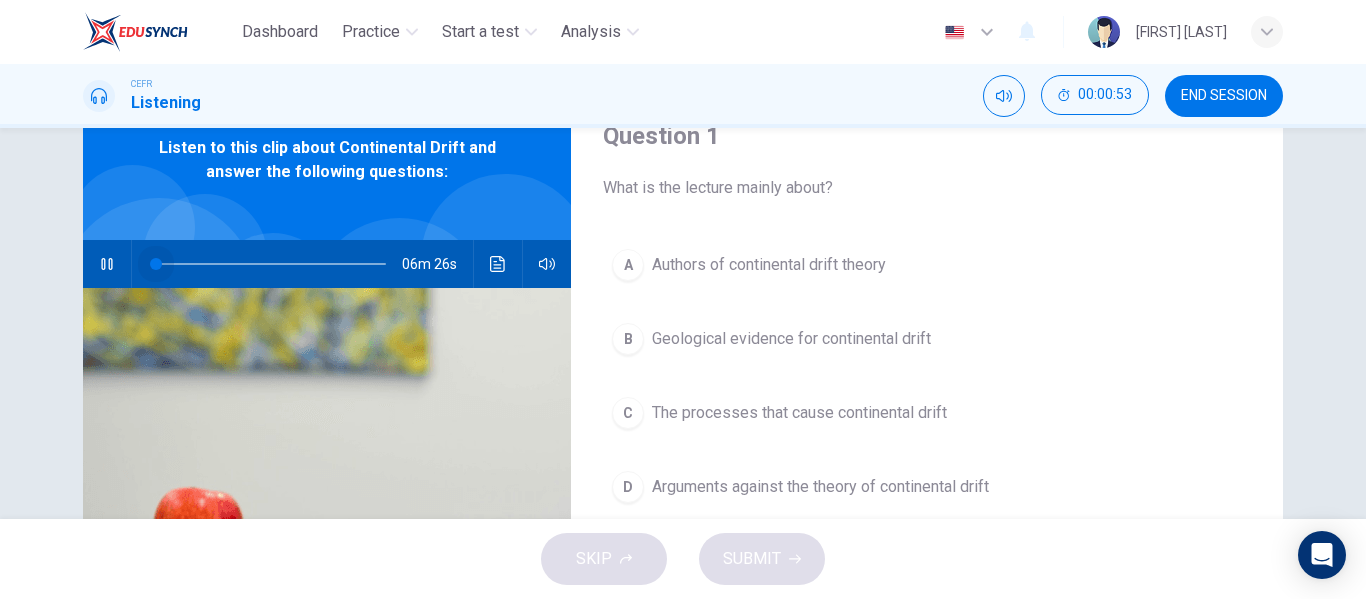 click at bounding box center [156, 264] 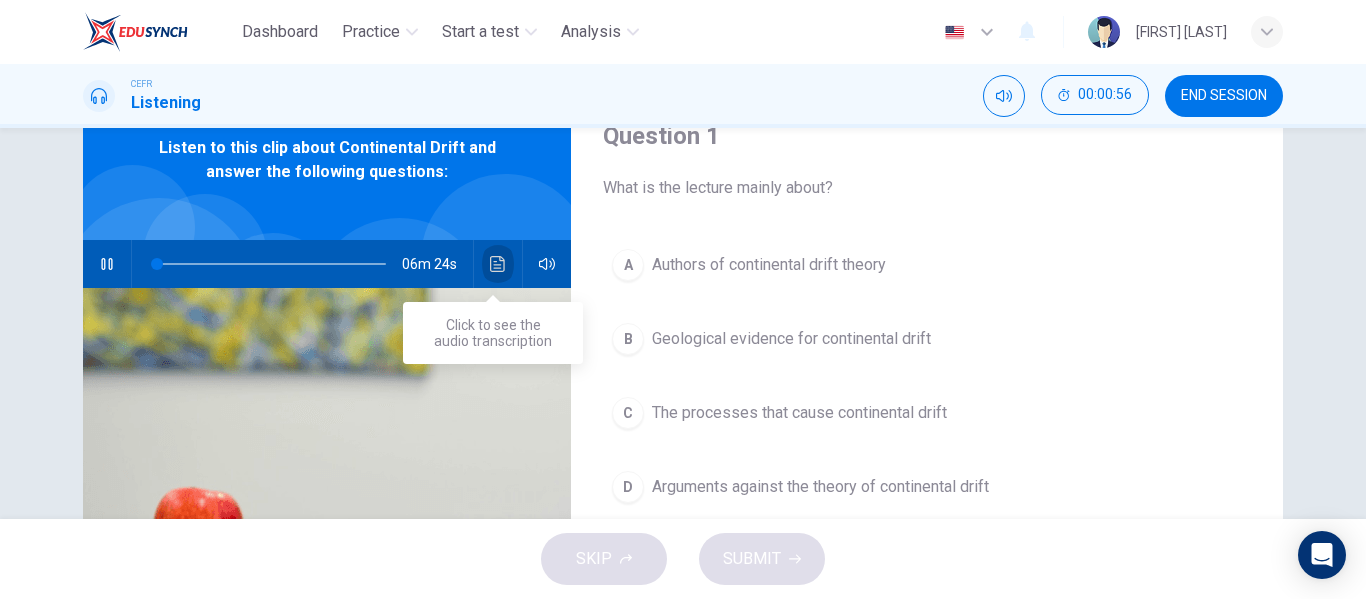 click at bounding box center [498, 264] 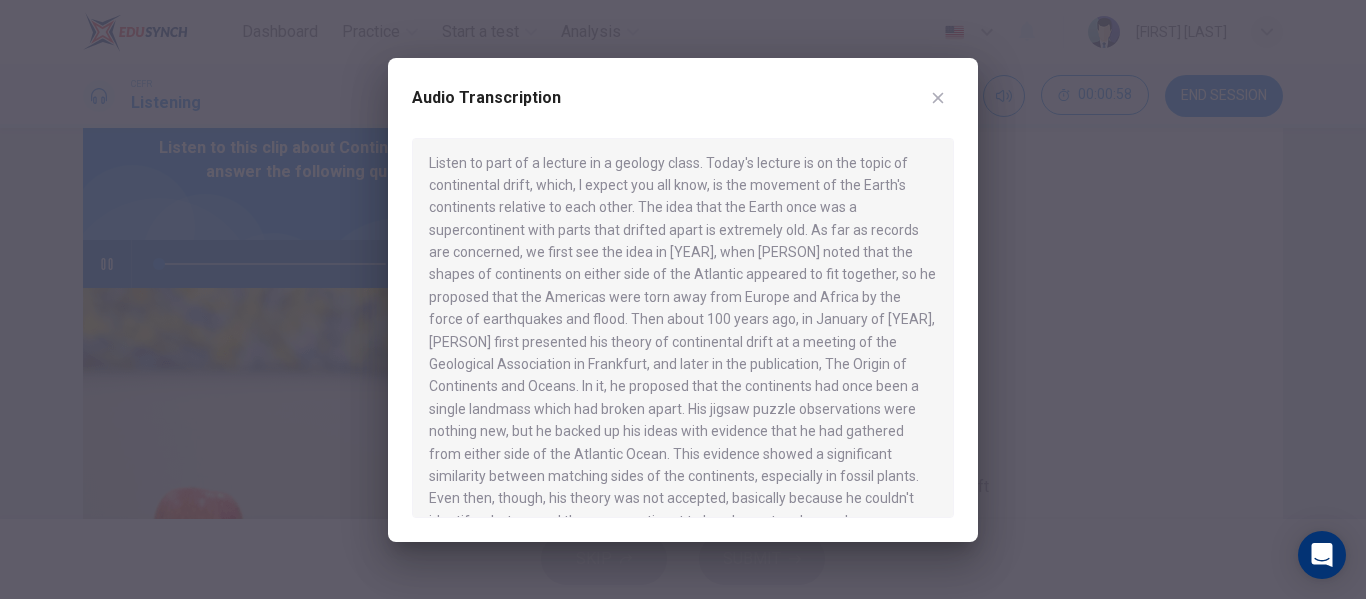 scroll, scrollTop: 4, scrollLeft: 0, axis: vertical 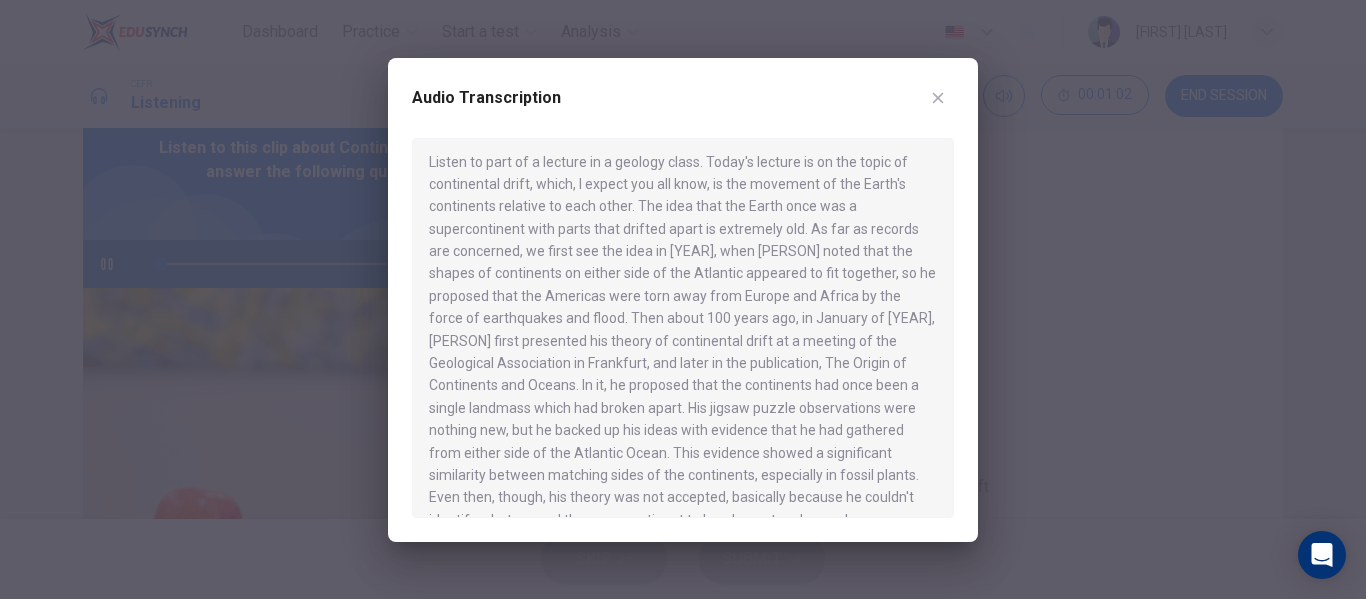 click on "Audio Transcription" at bounding box center [683, 300] 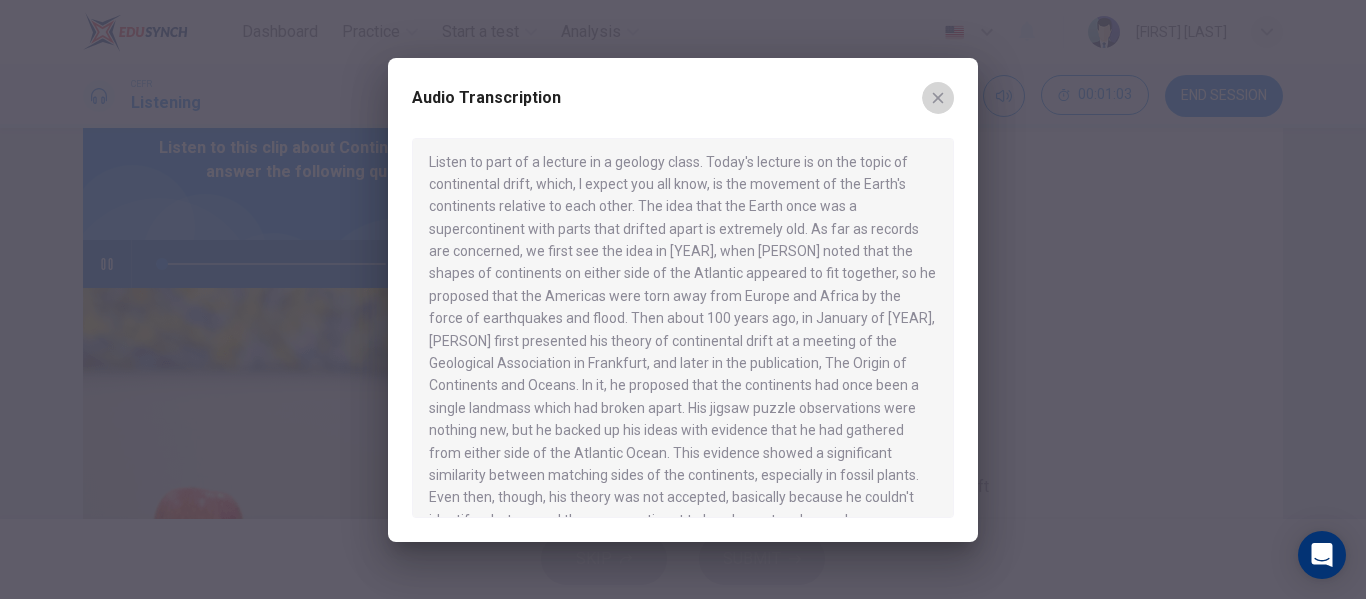 click at bounding box center [938, 97] 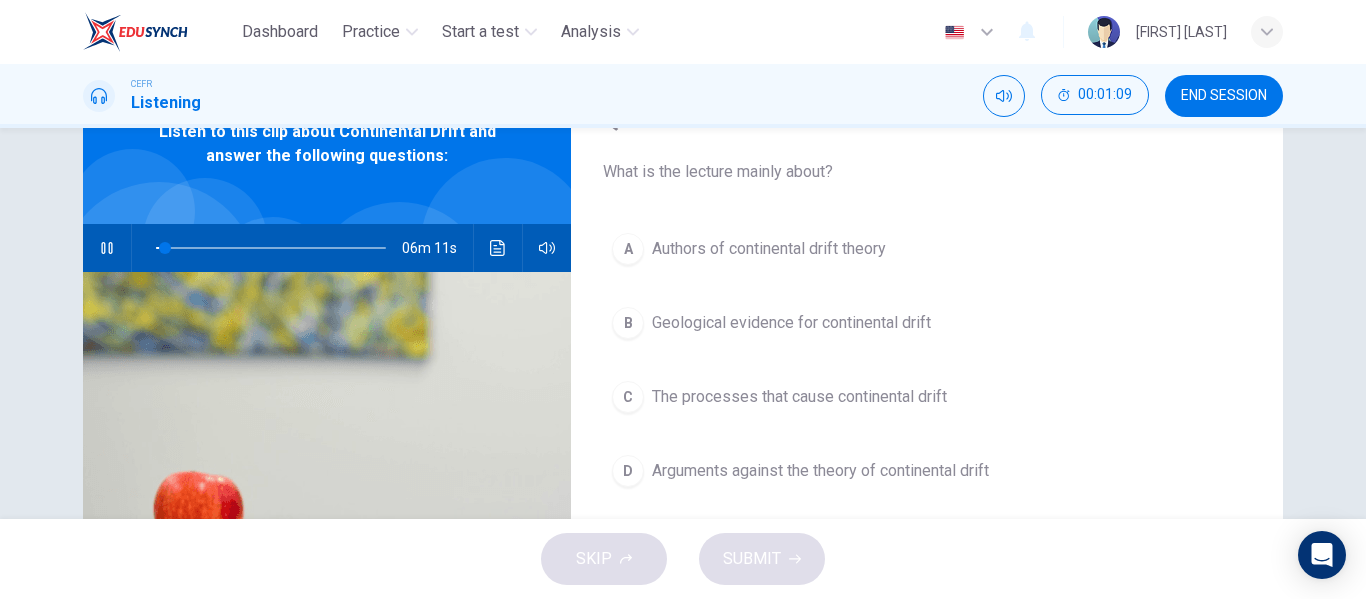scroll, scrollTop: 100, scrollLeft: 0, axis: vertical 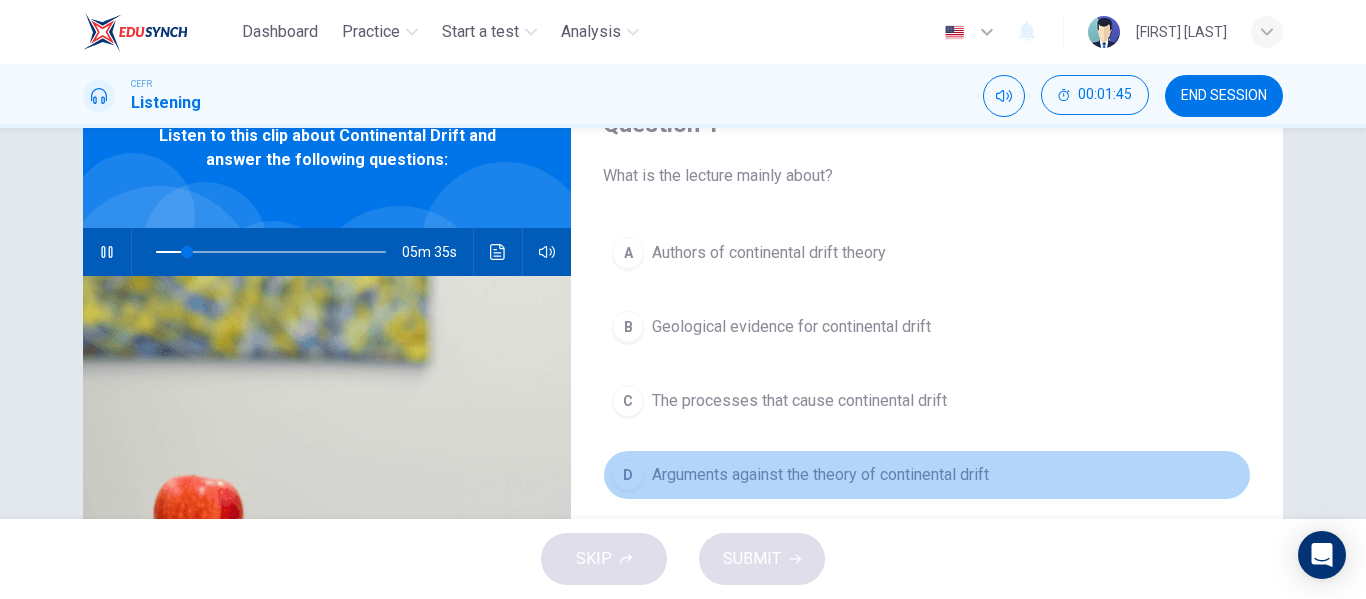 click on "Arguments against the theory of continental drift" at bounding box center [769, 253] 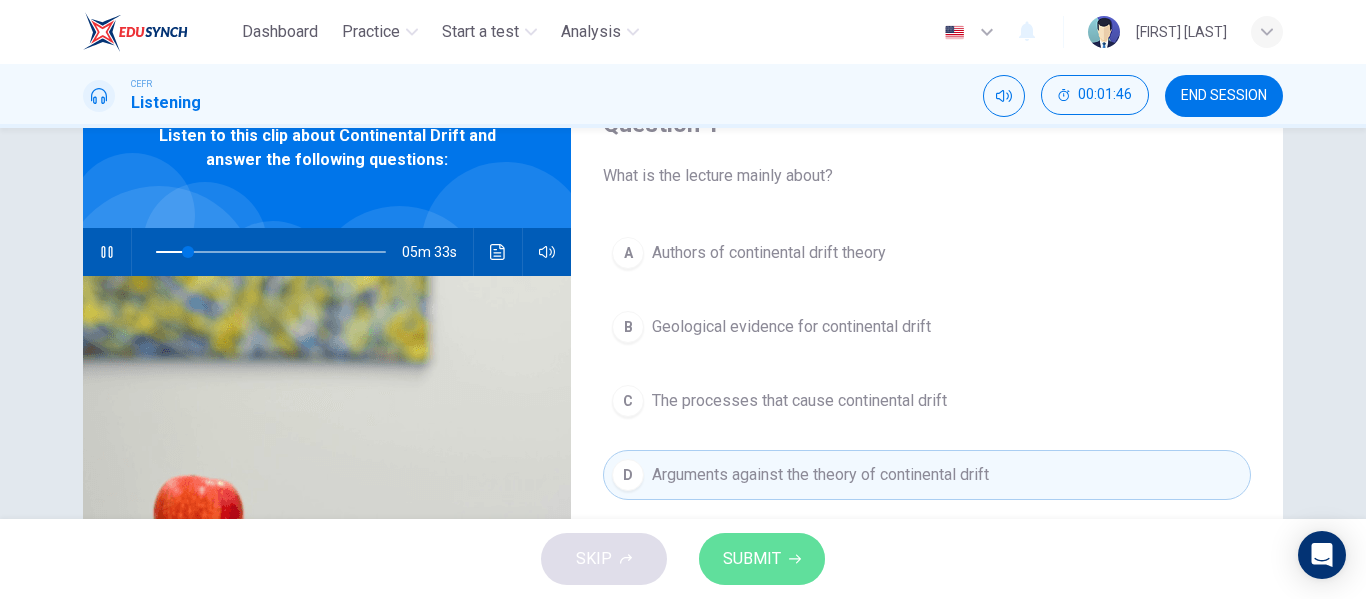 click on "SUBMIT" at bounding box center (752, 559) 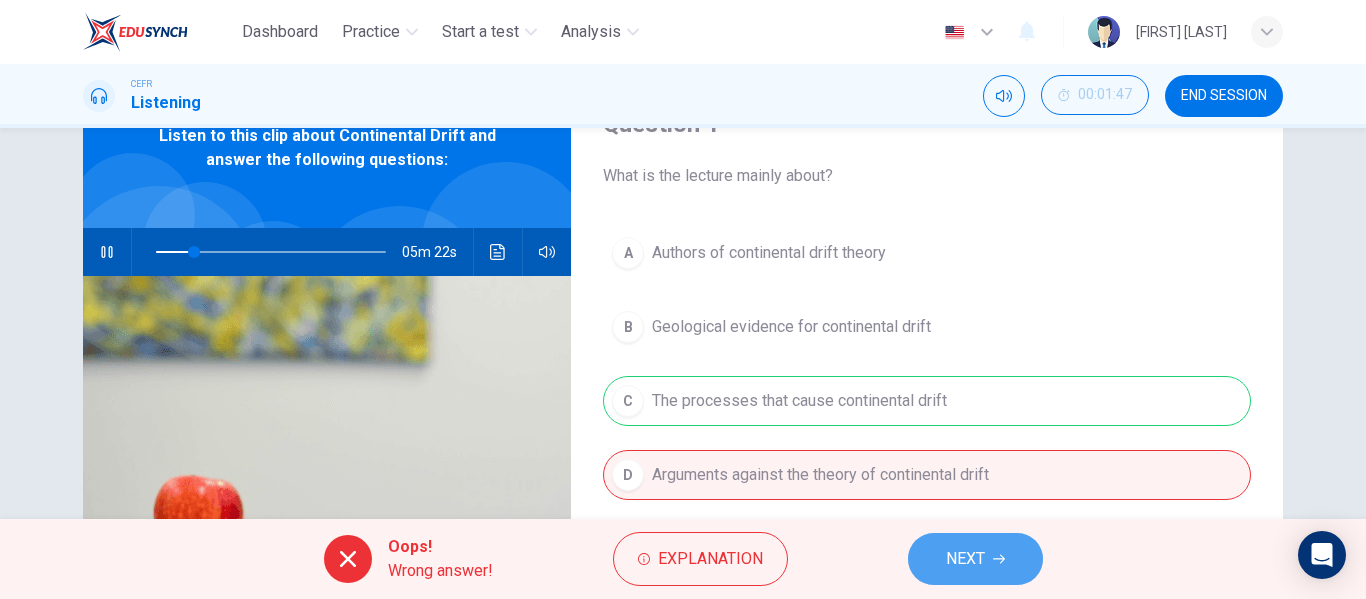 click on "NEXT" at bounding box center (965, 559) 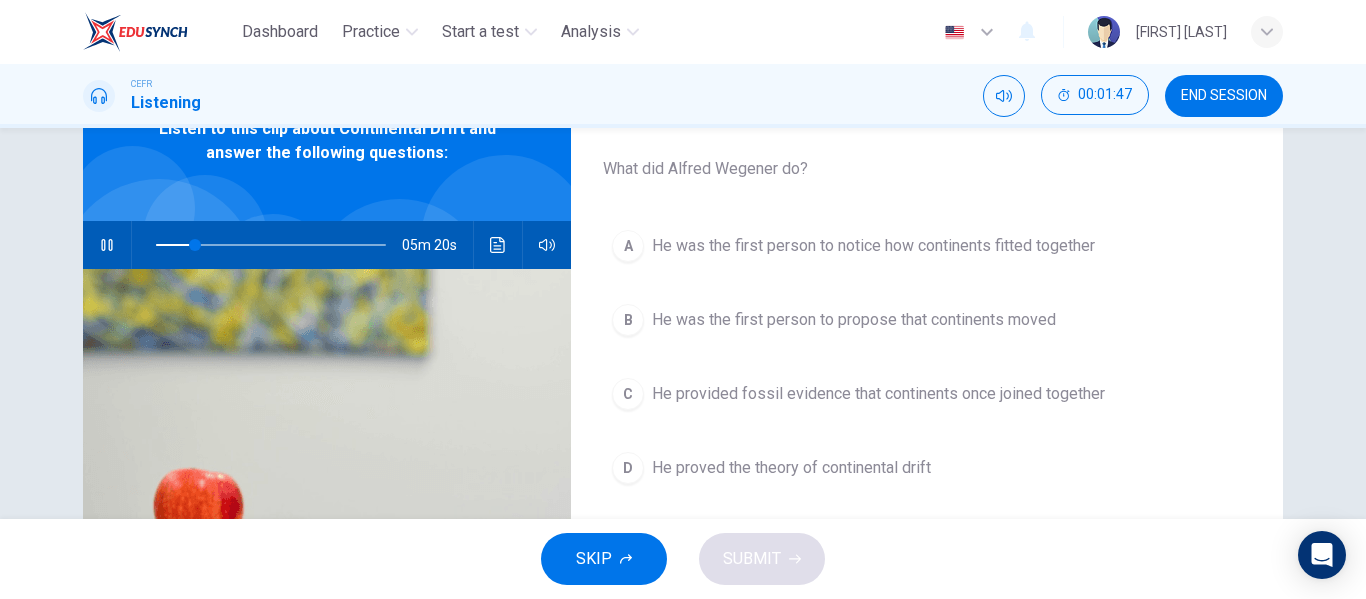 scroll, scrollTop: 107, scrollLeft: 0, axis: vertical 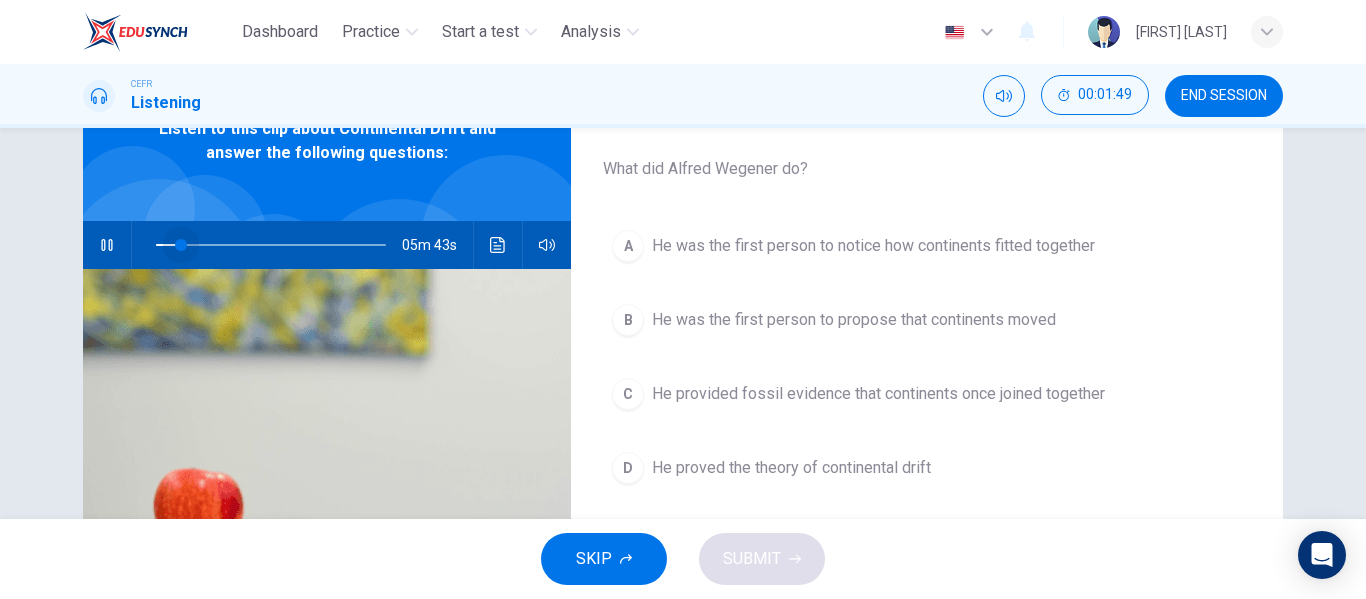 click at bounding box center (181, 245) 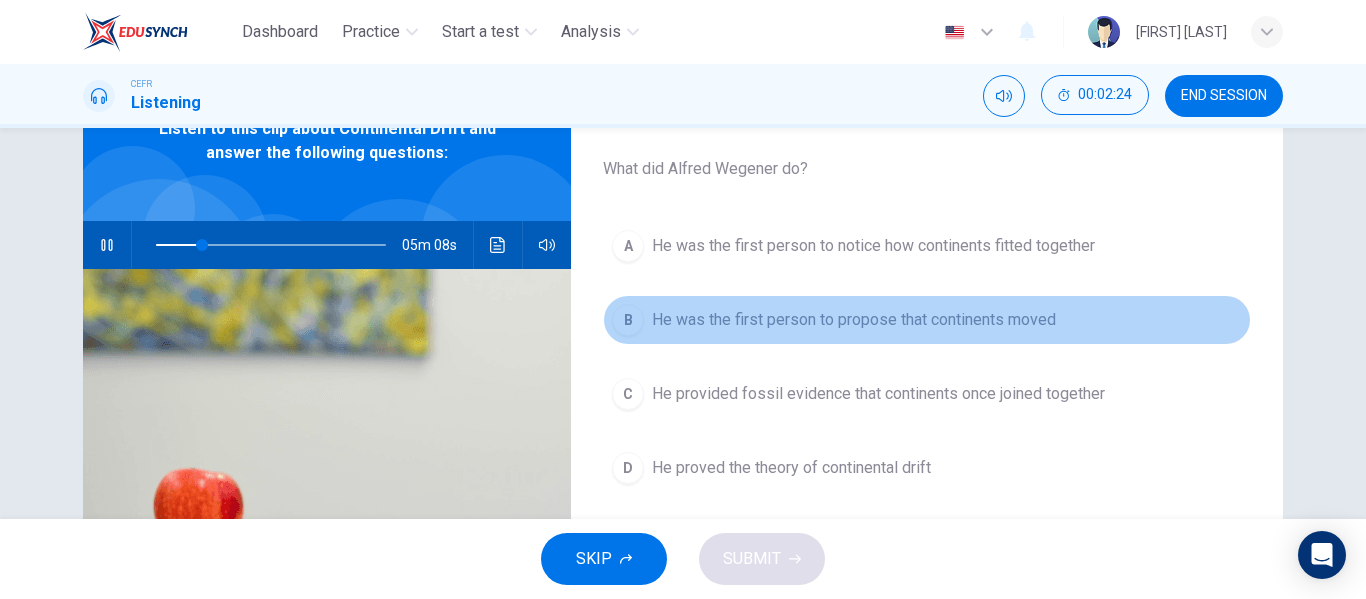 click on "He was the first person to propose that continents moved" at bounding box center (873, 246) 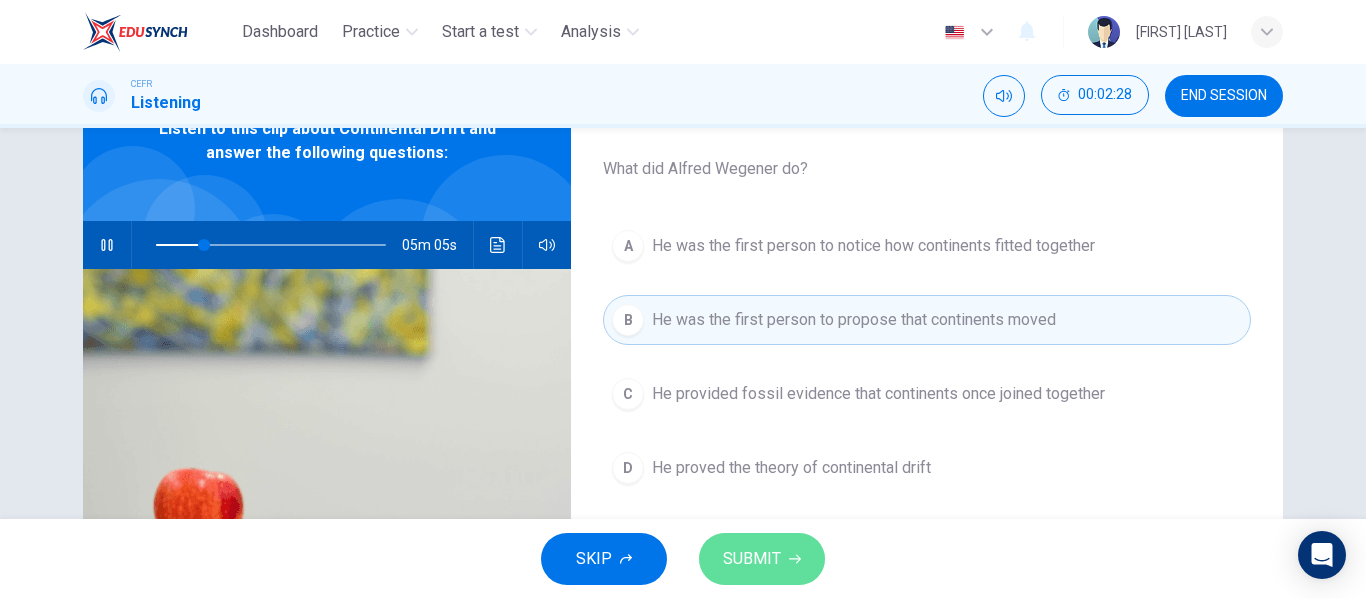 click on "SUBMIT" at bounding box center [752, 559] 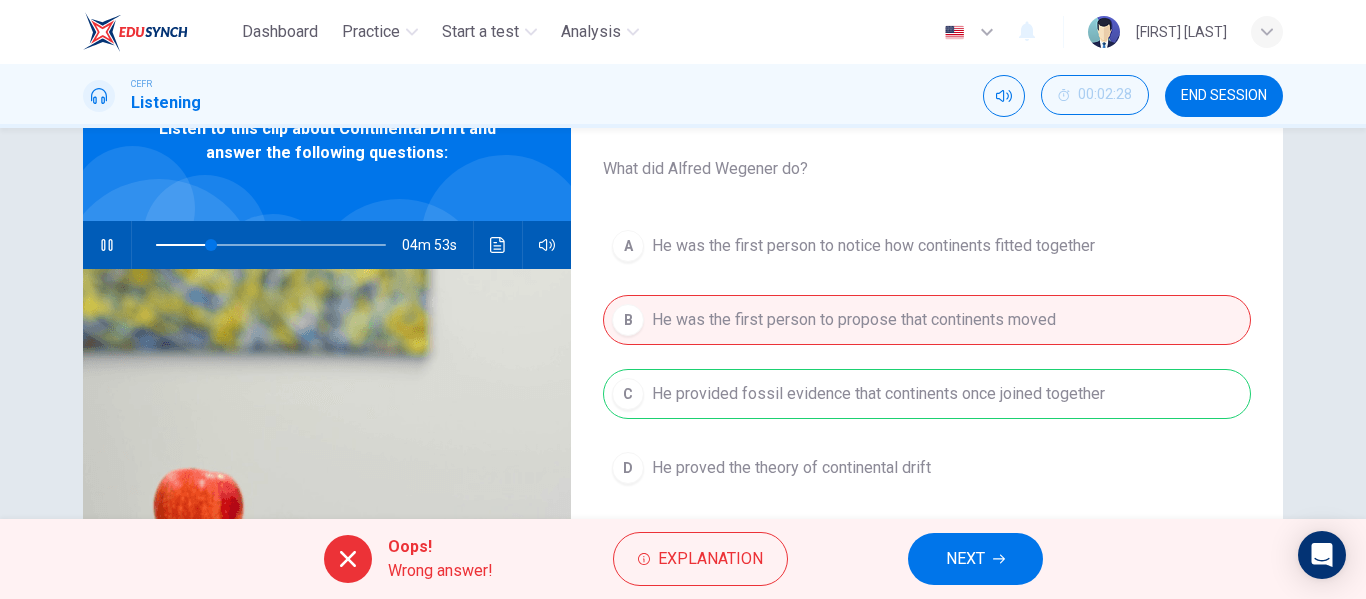 click on "NEXT" at bounding box center [965, 559] 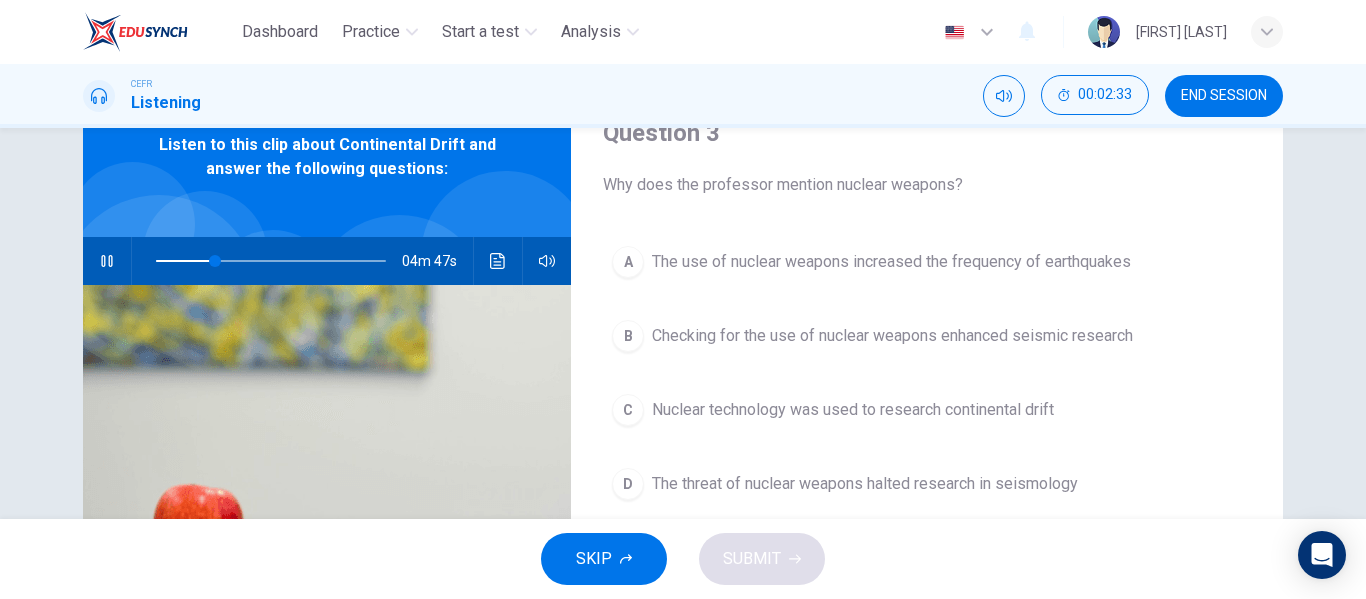 scroll, scrollTop: 90, scrollLeft: 0, axis: vertical 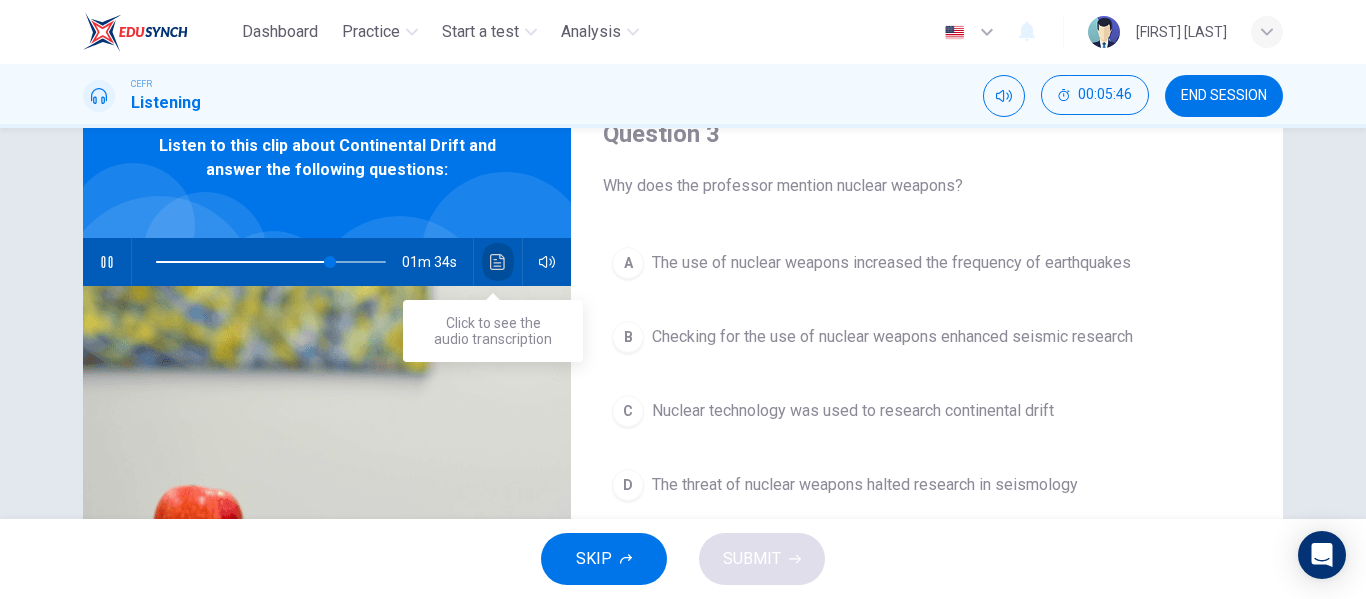 click at bounding box center (498, 262) 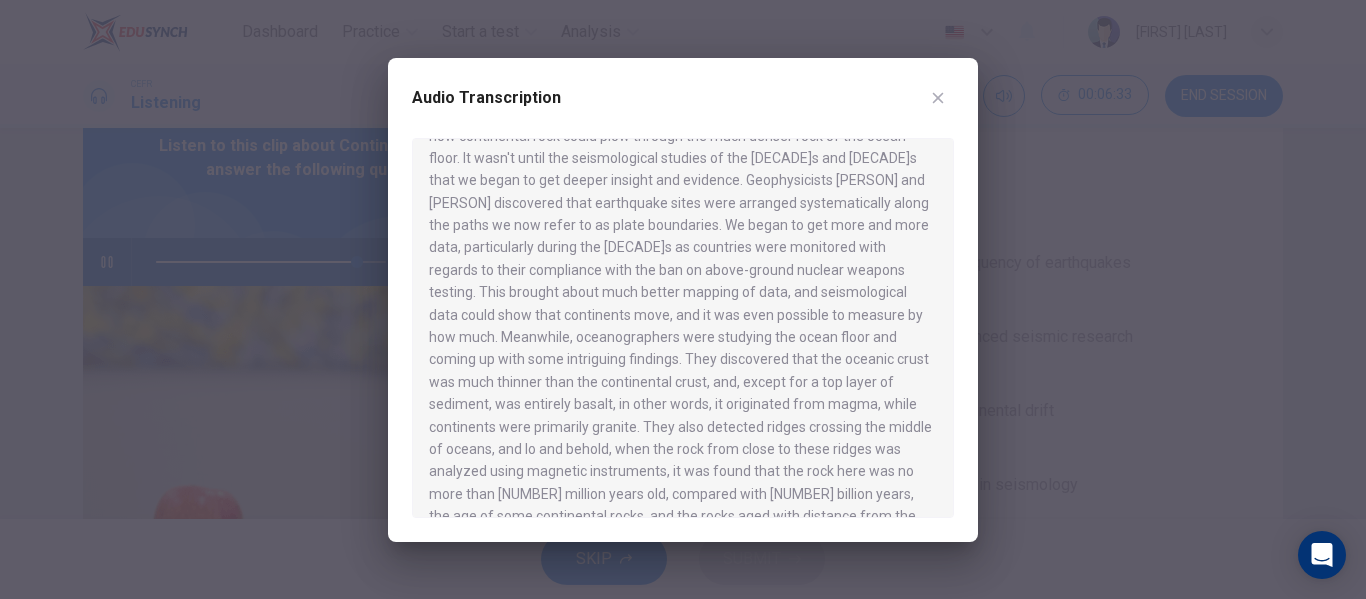 scroll, scrollTop: 432, scrollLeft: 0, axis: vertical 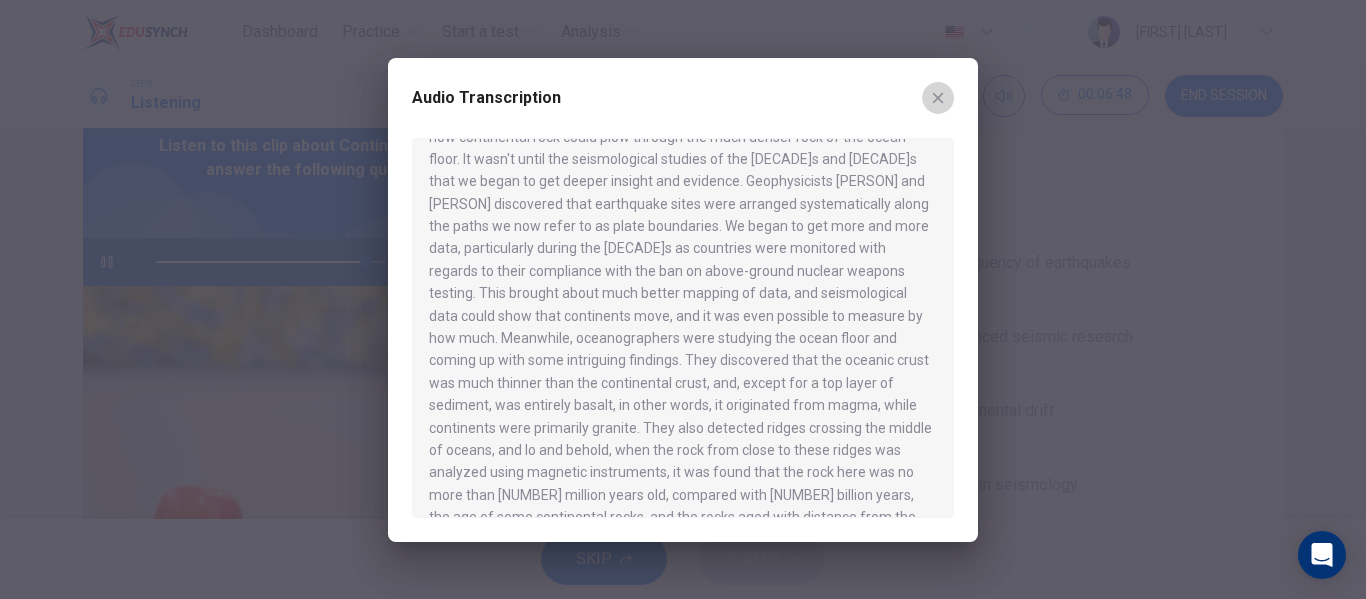 click at bounding box center [938, 98] 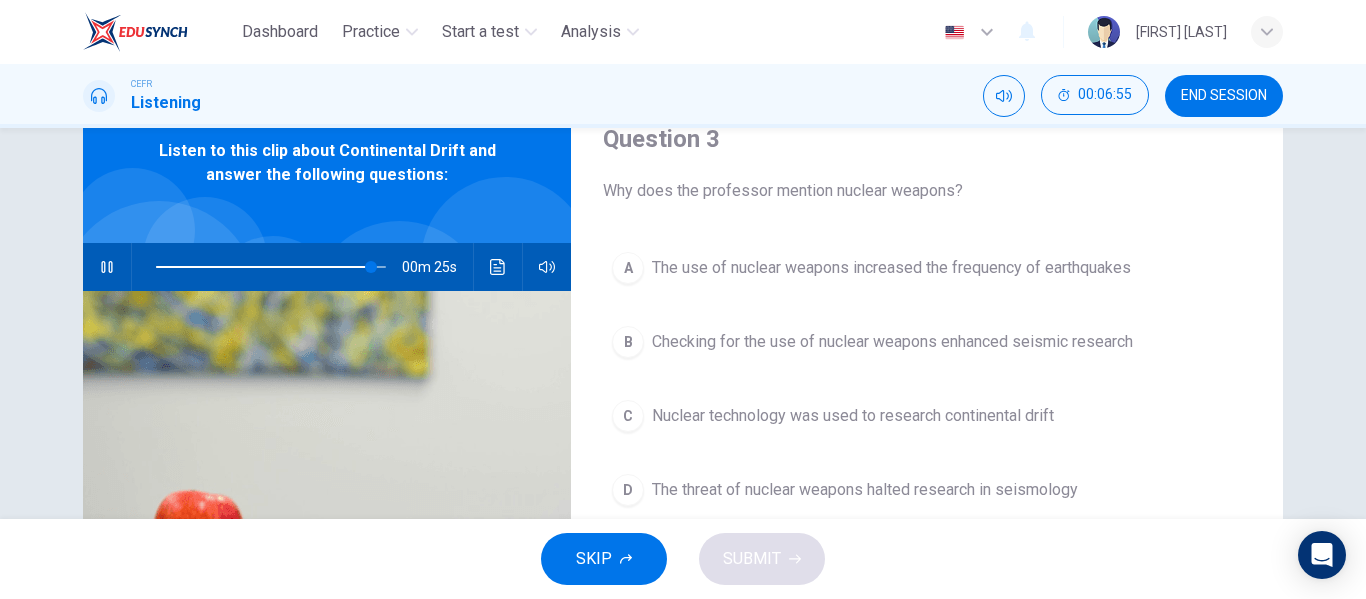 scroll, scrollTop: 83, scrollLeft: 0, axis: vertical 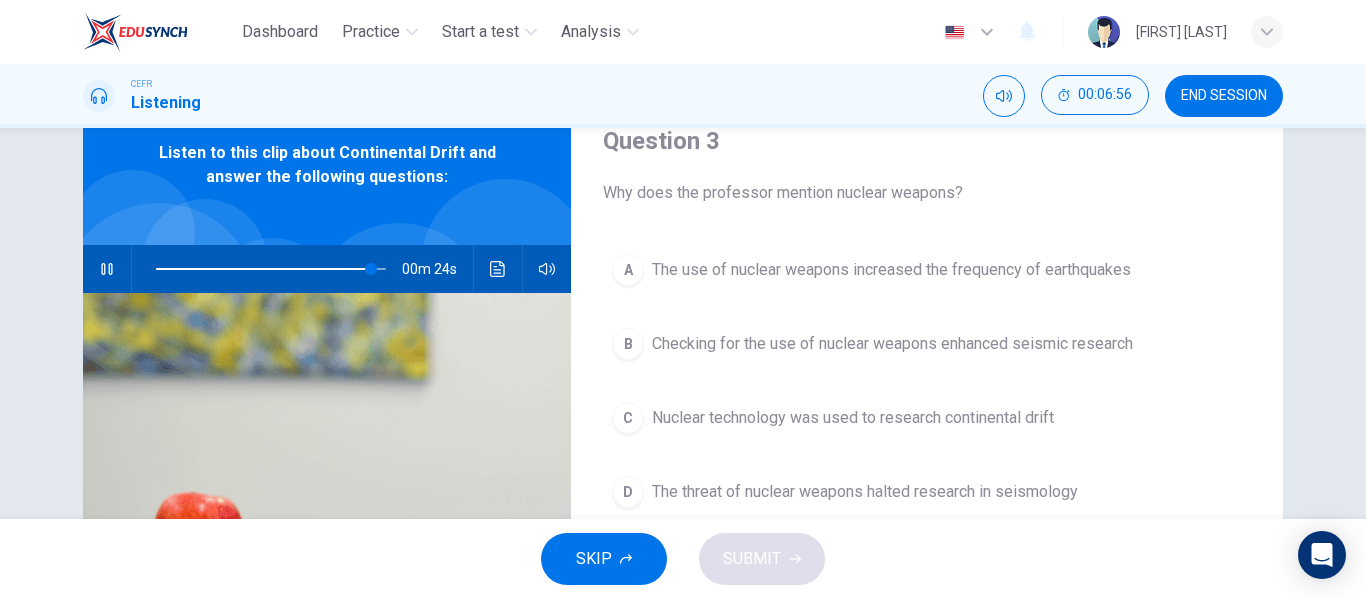 click on "The use of nuclear weapons increased the frequency of earthquakes" at bounding box center (891, 270) 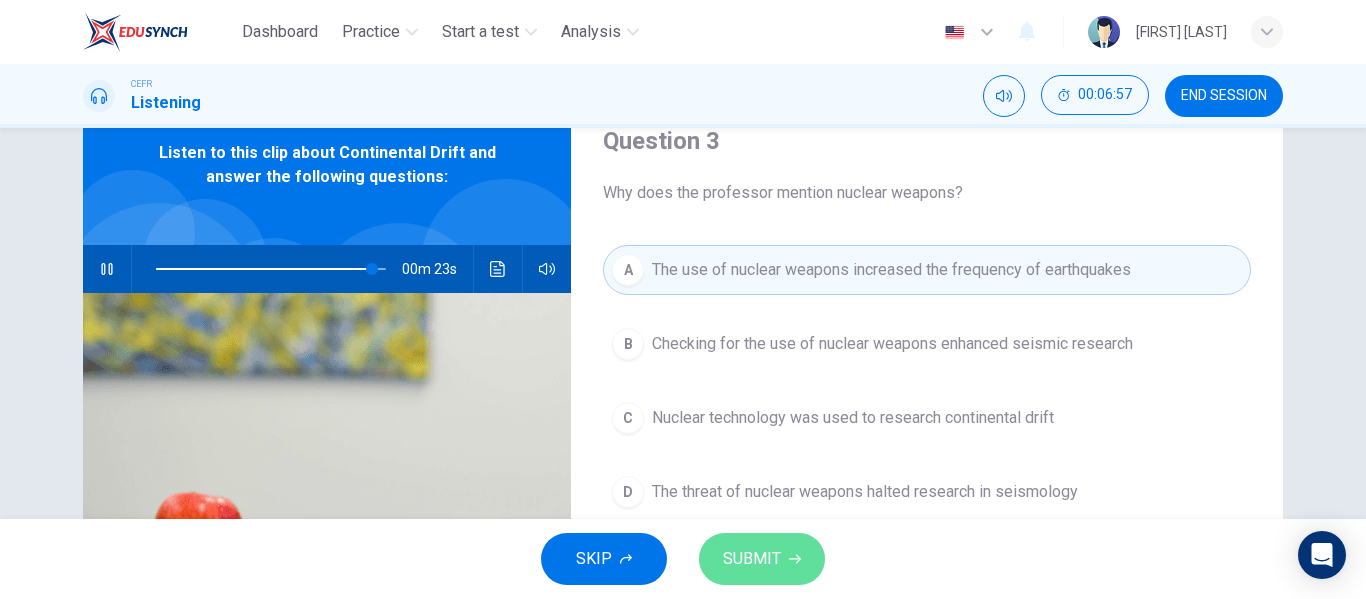 click on "SUBMIT" at bounding box center [762, 559] 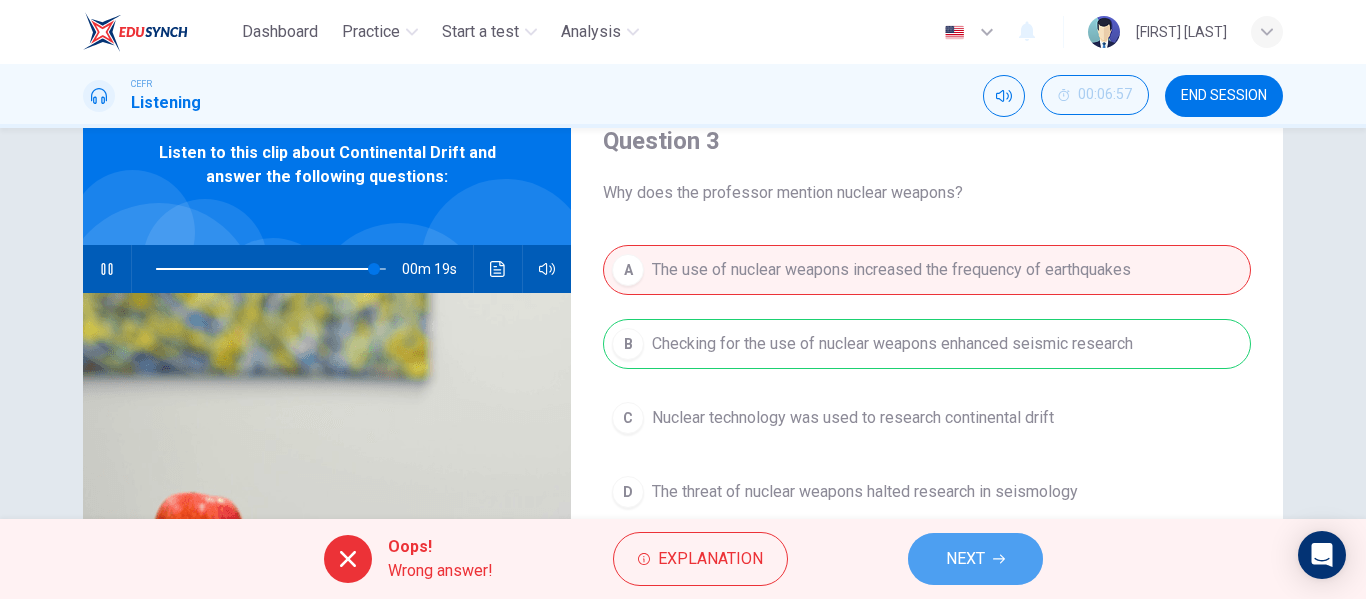 click on "NEXT" at bounding box center [975, 559] 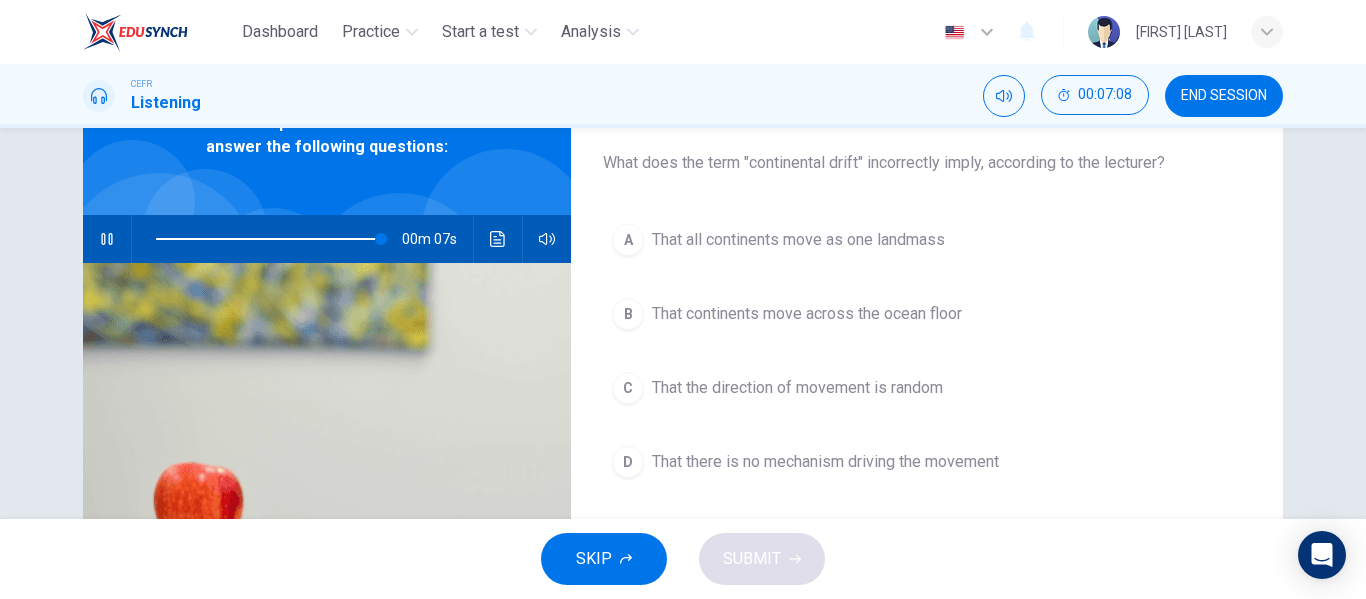scroll, scrollTop: 114, scrollLeft: 0, axis: vertical 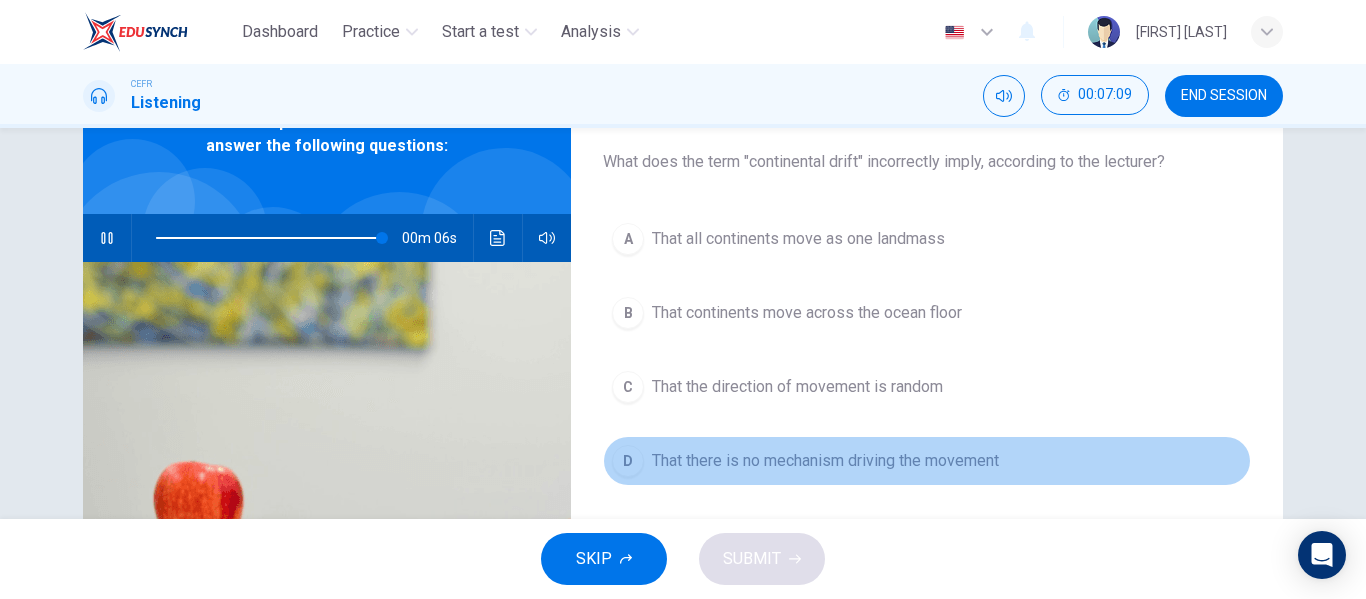 click on "D That there is no mechanism driving the movement" at bounding box center (927, 461) 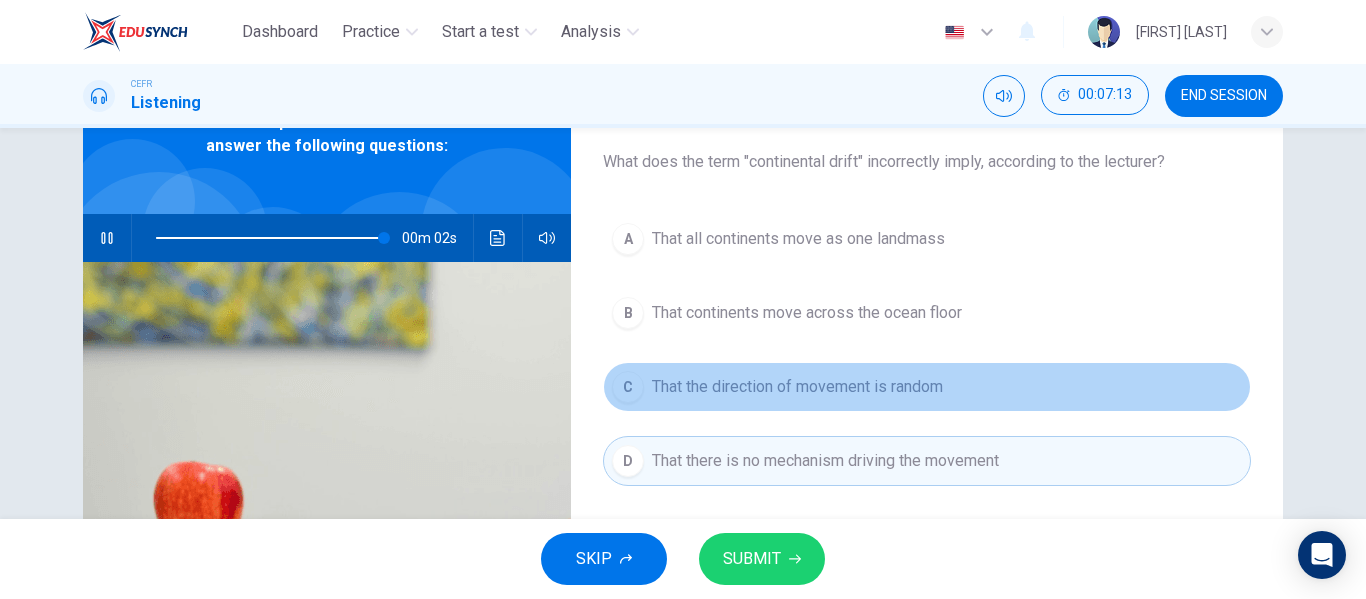 click on "That the direction of movement is random" at bounding box center [798, 239] 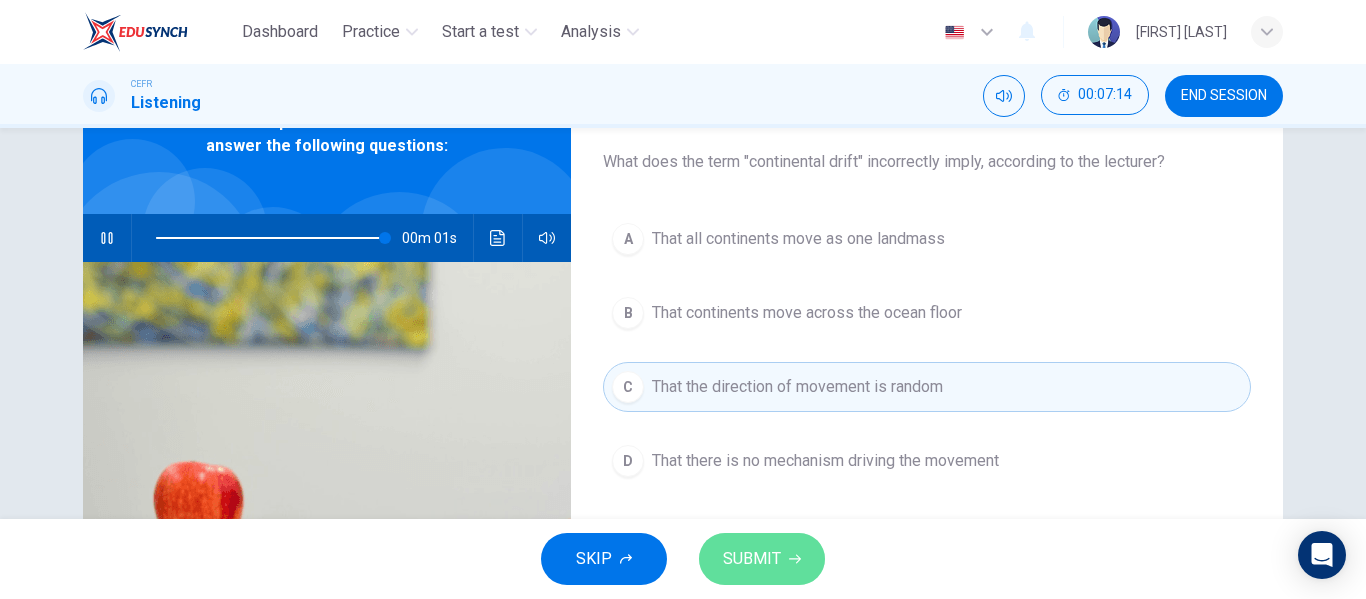 click on "SUBMIT" at bounding box center [752, 559] 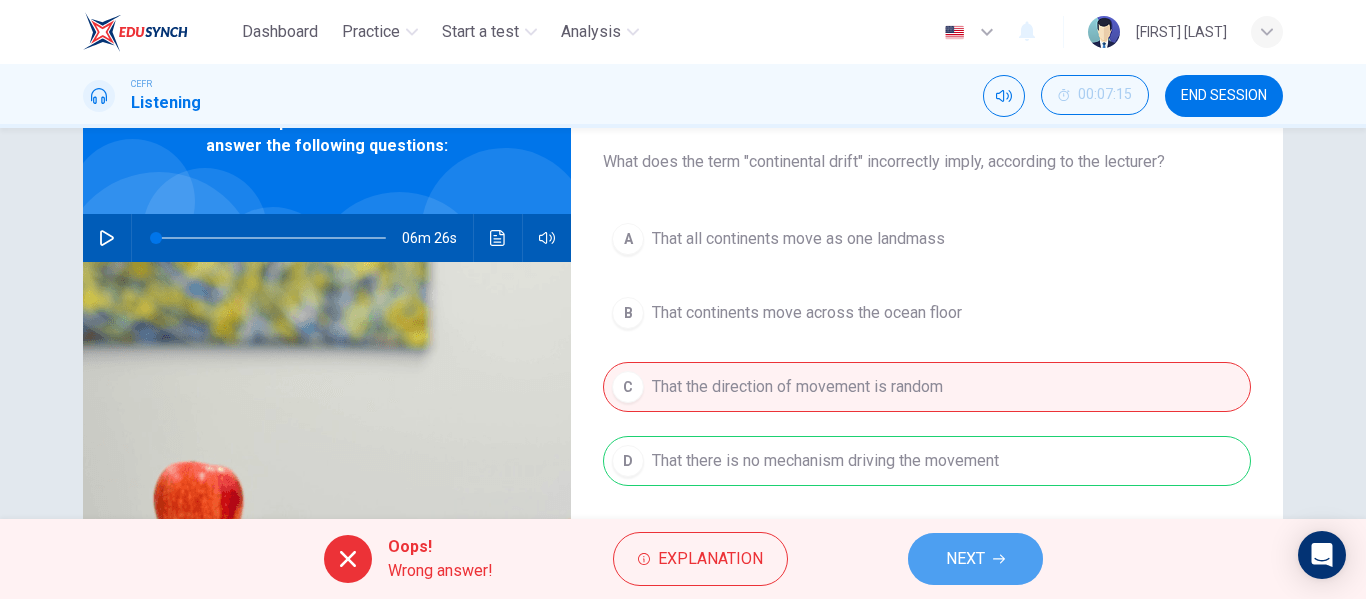 click on "NEXT" at bounding box center (965, 559) 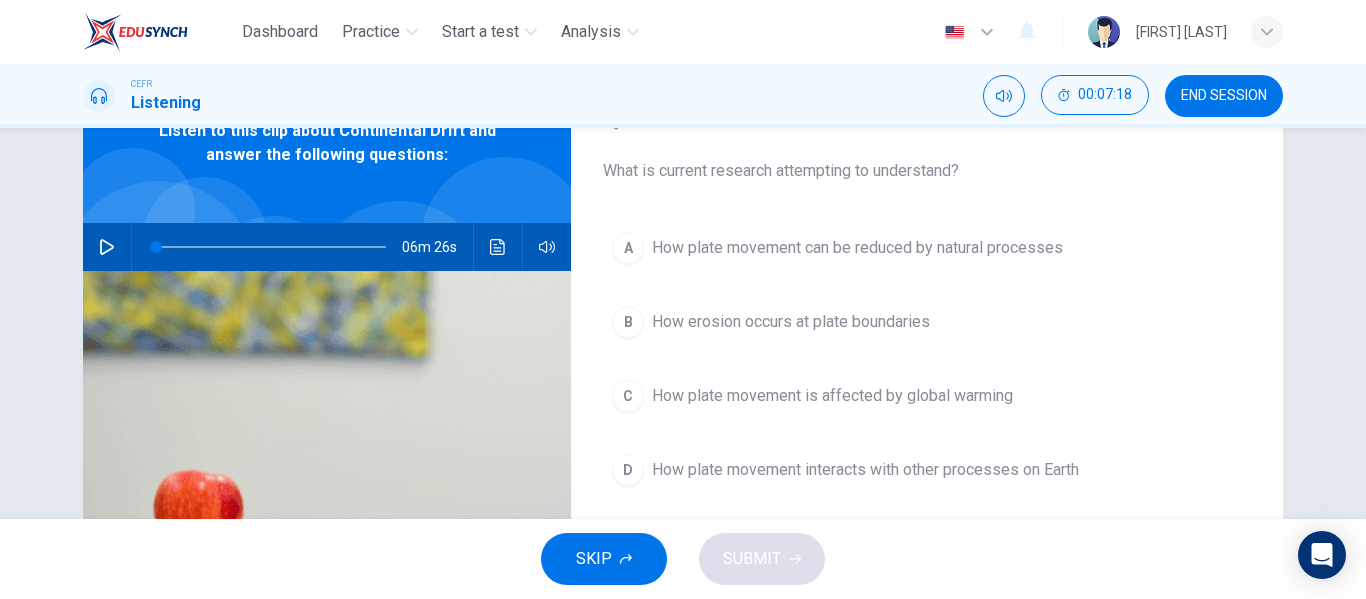 scroll, scrollTop: 106, scrollLeft: 0, axis: vertical 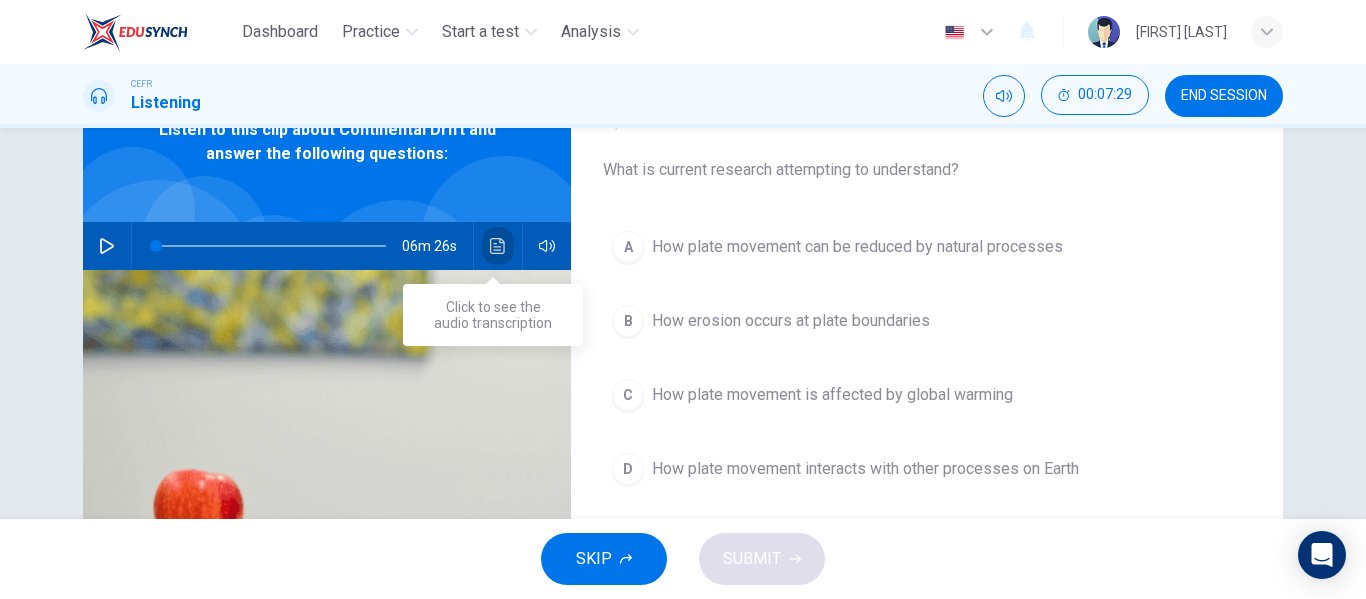 click at bounding box center [498, 246] 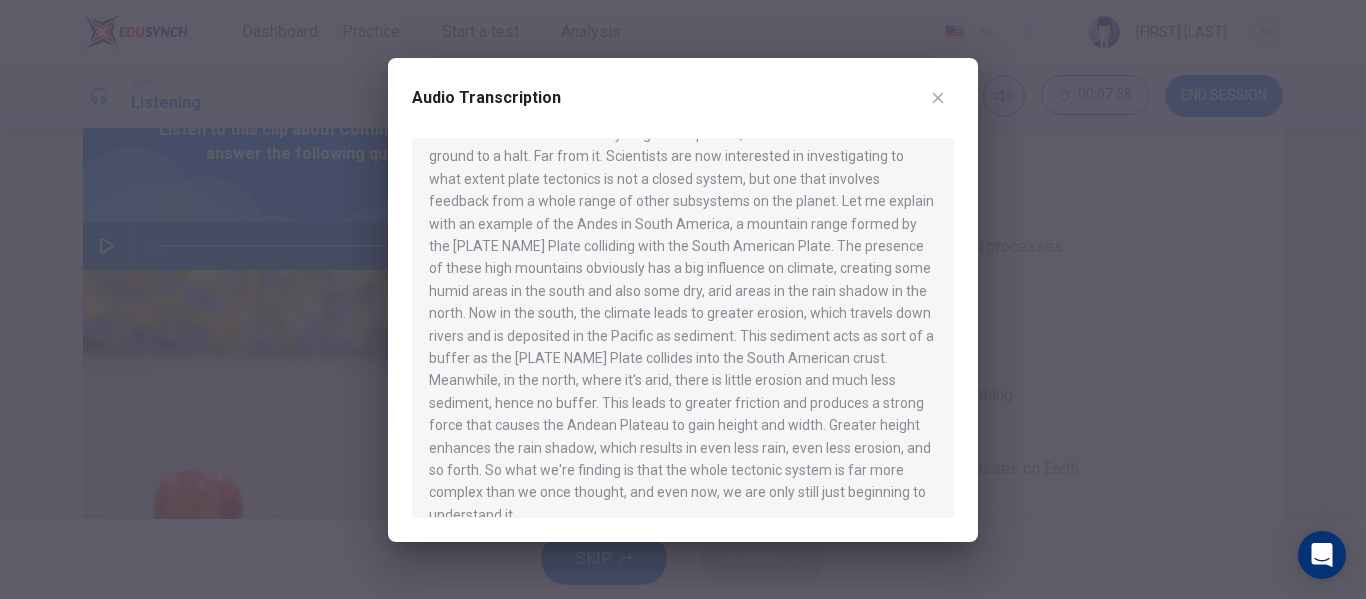 scroll, scrollTop: 1154, scrollLeft: 0, axis: vertical 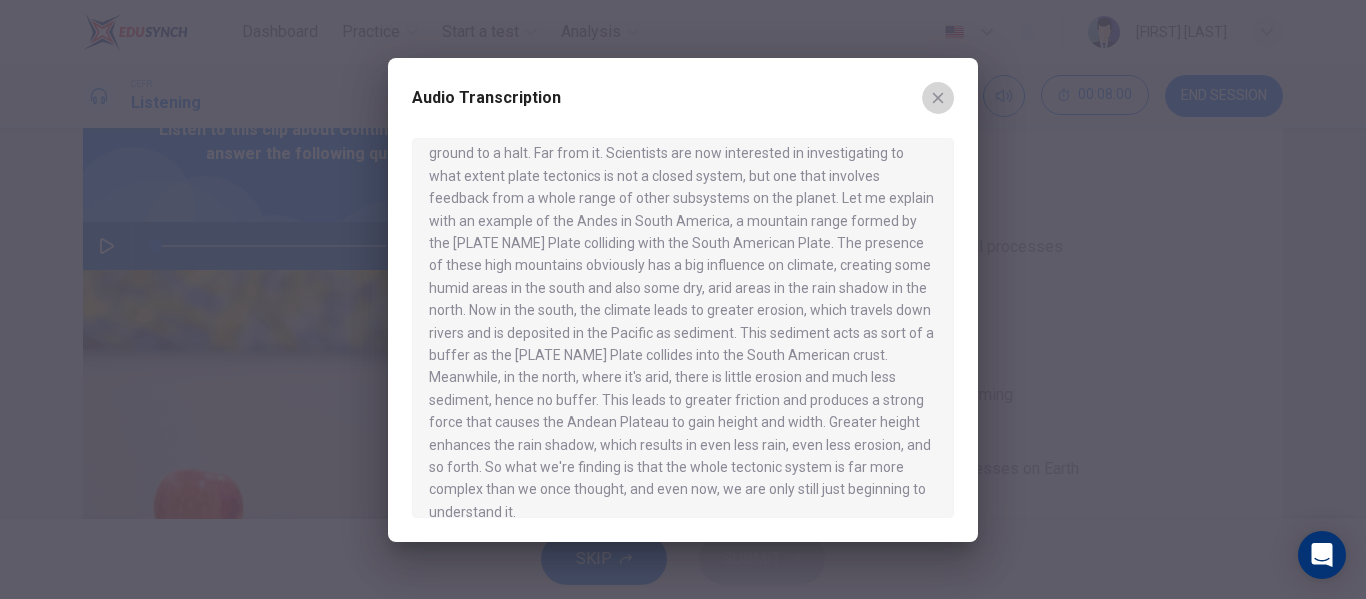click at bounding box center [938, 98] 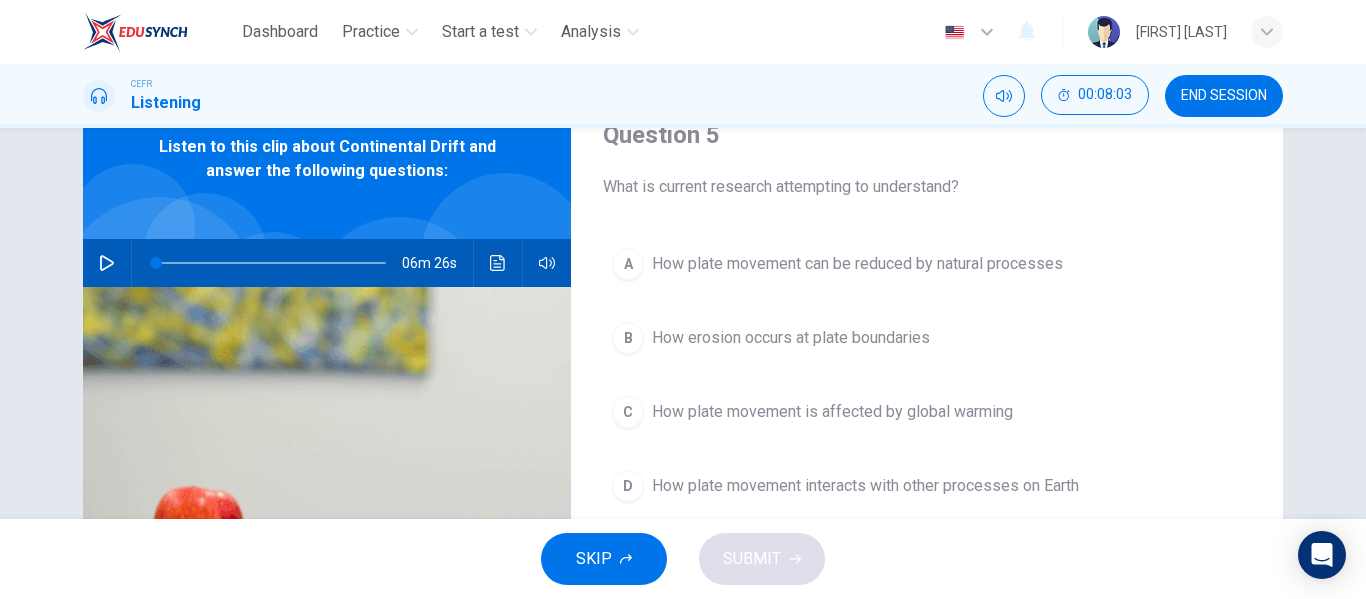 scroll, scrollTop: 92, scrollLeft: 0, axis: vertical 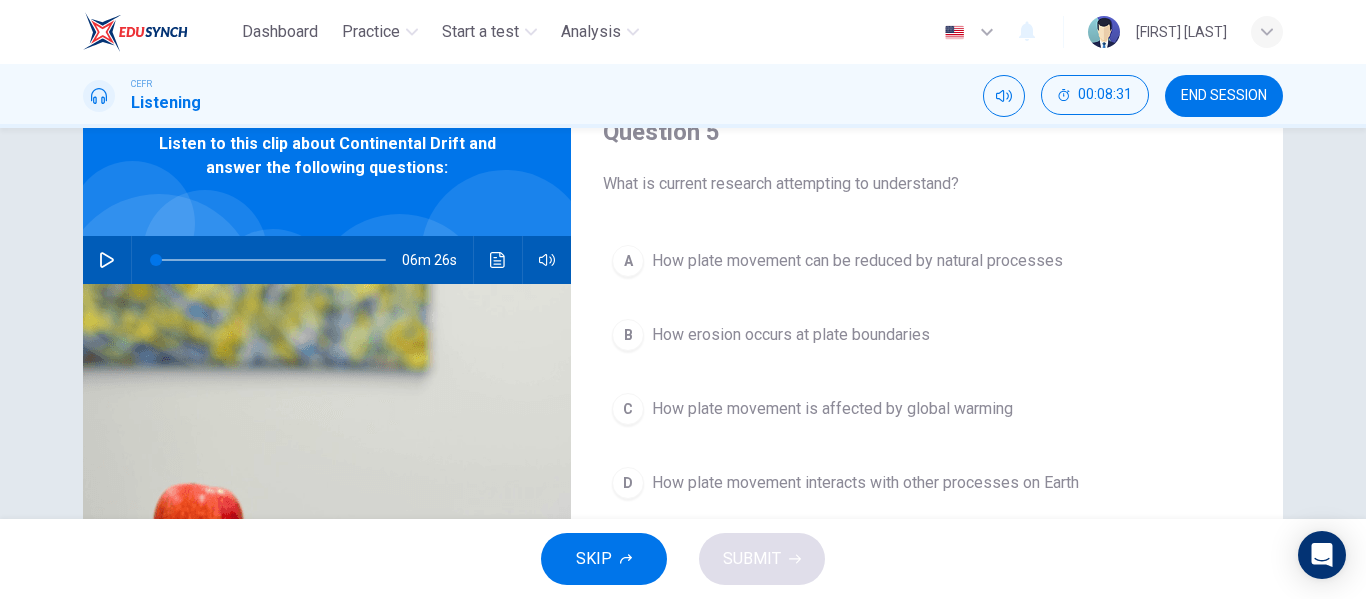 click on "How plate movement can be reduced by natural processes" at bounding box center (857, 261) 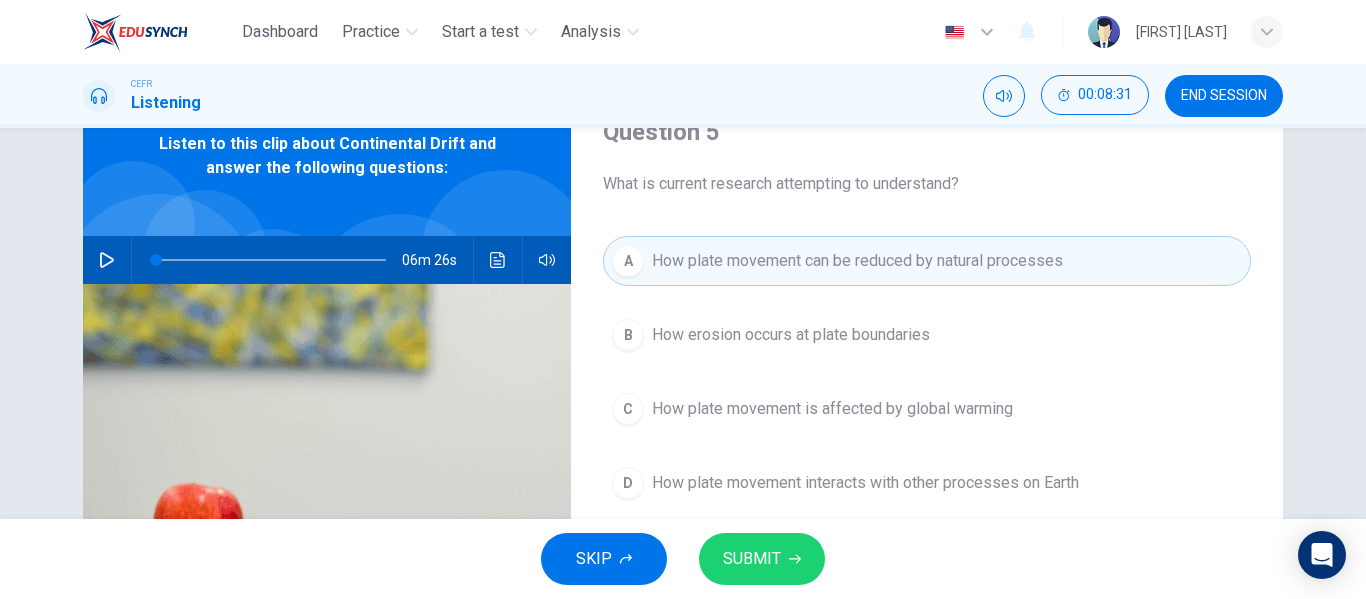 click at bounding box center (795, 559) 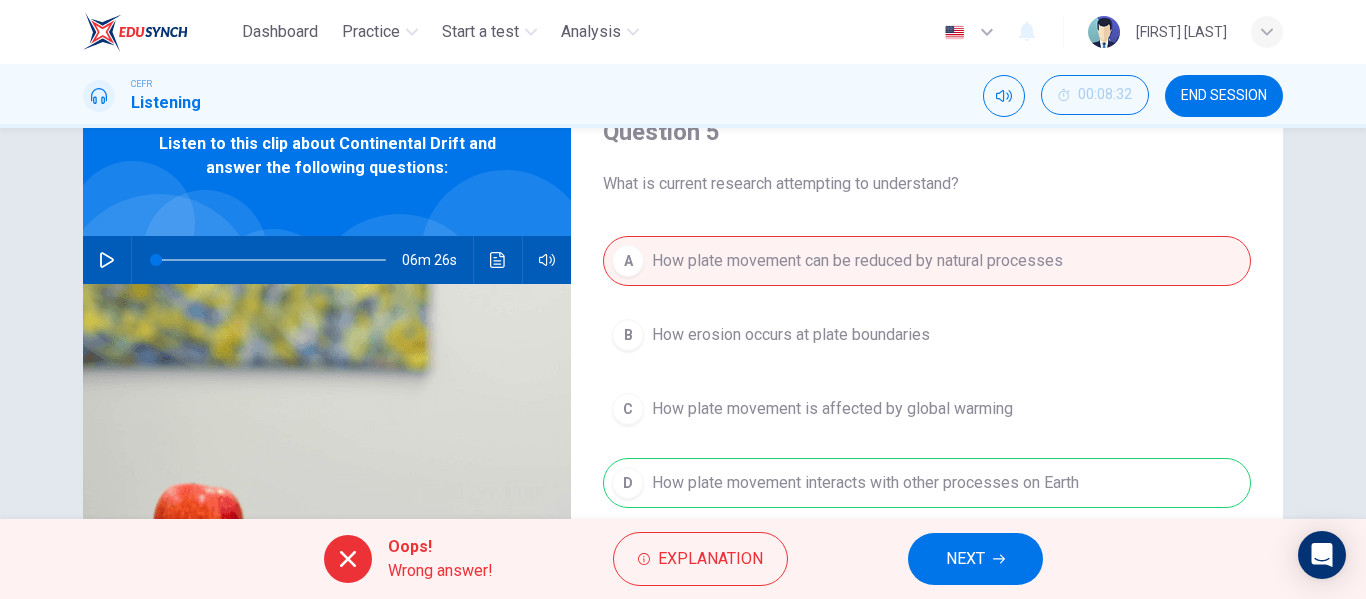 click at bounding box center (999, 559) 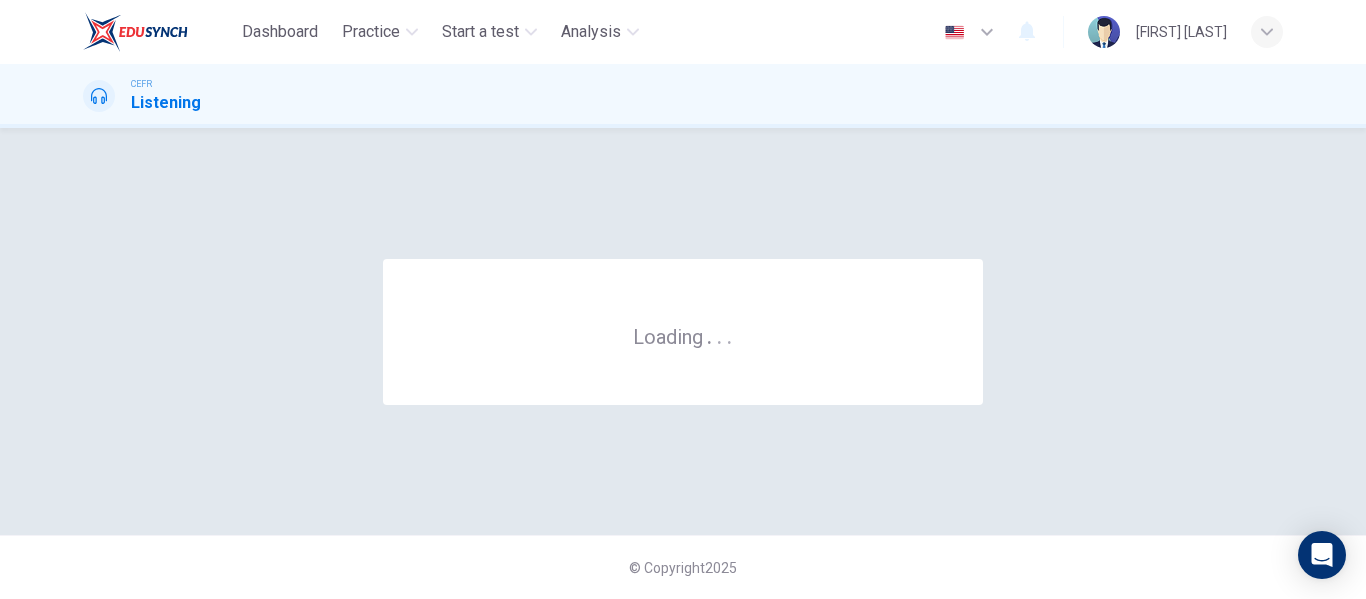 scroll, scrollTop: 0, scrollLeft: 0, axis: both 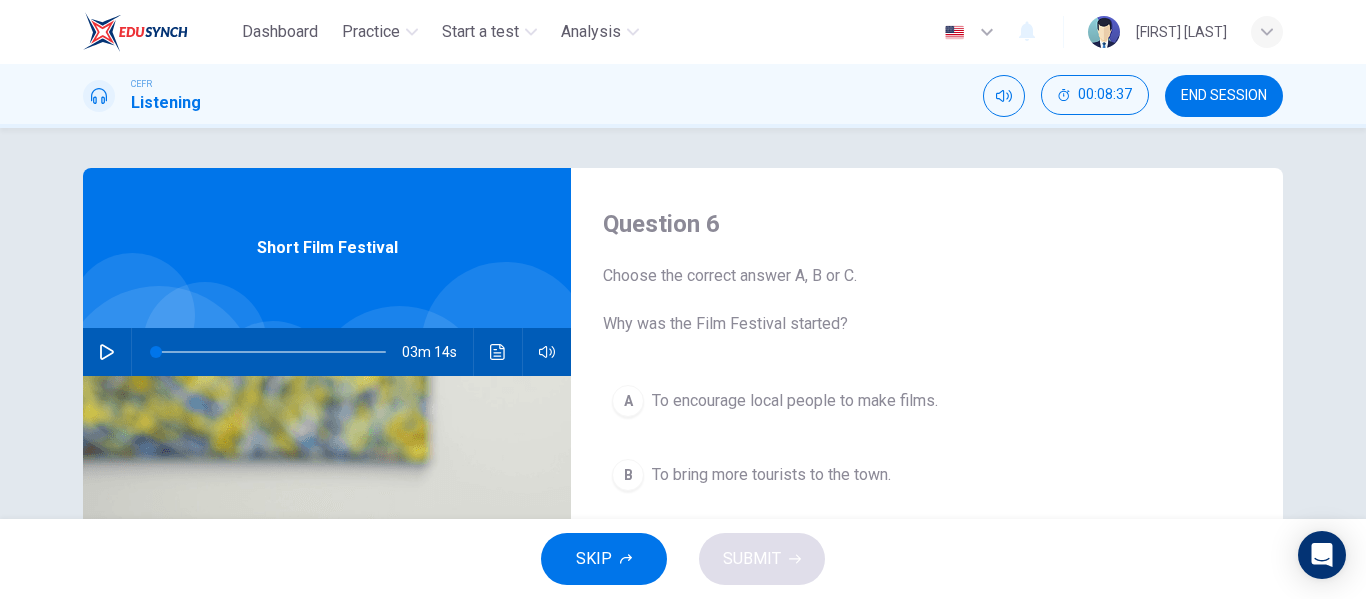 click on "END SESSION" at bounding box center (1224, 96) 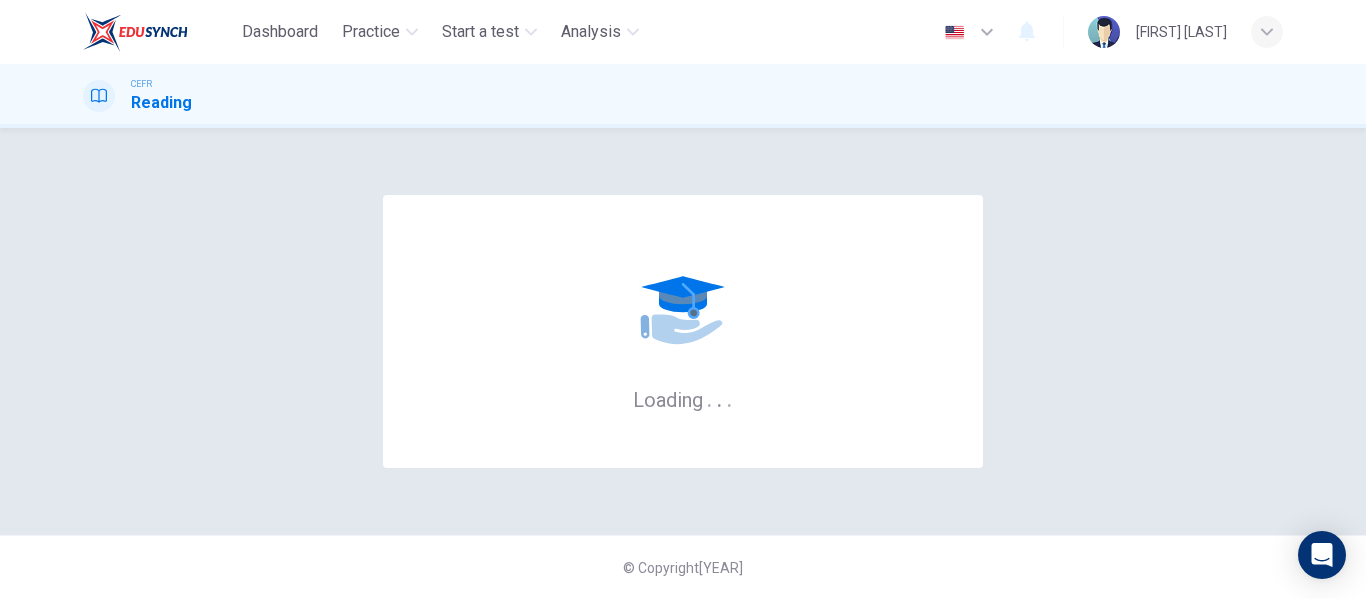 scroll, scrollTop: 0, scrollLeft: 0, axis: both 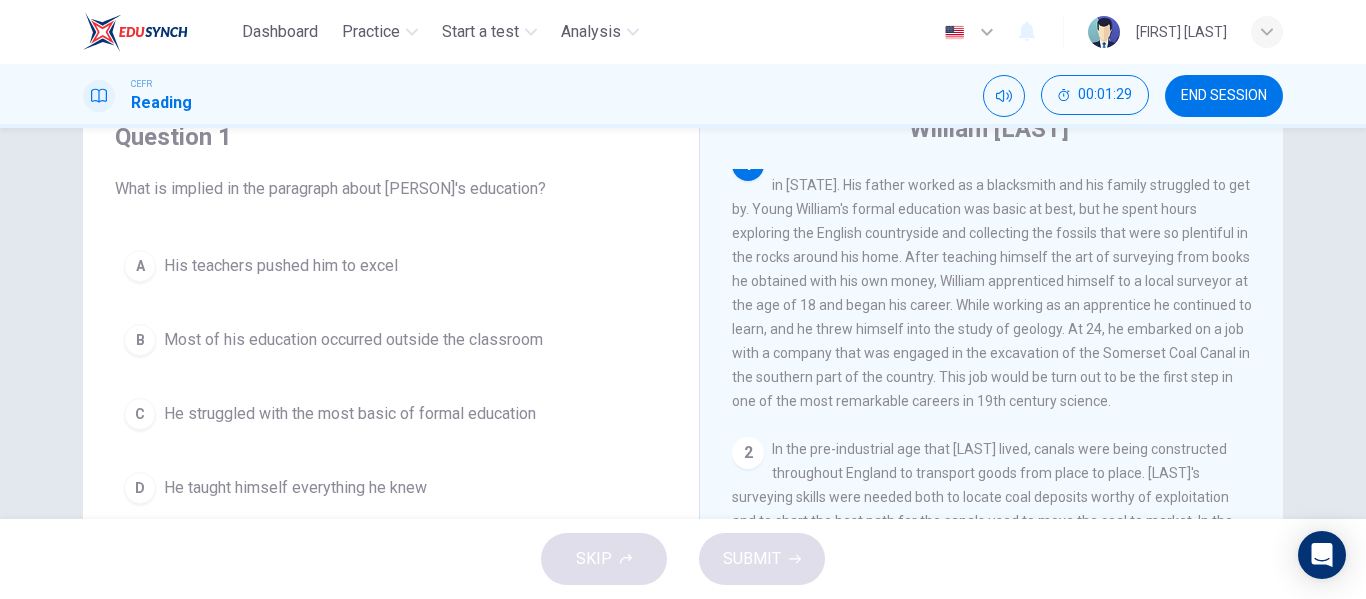 click on "He taught himself everything he knew" at bounding box center [281, 266] 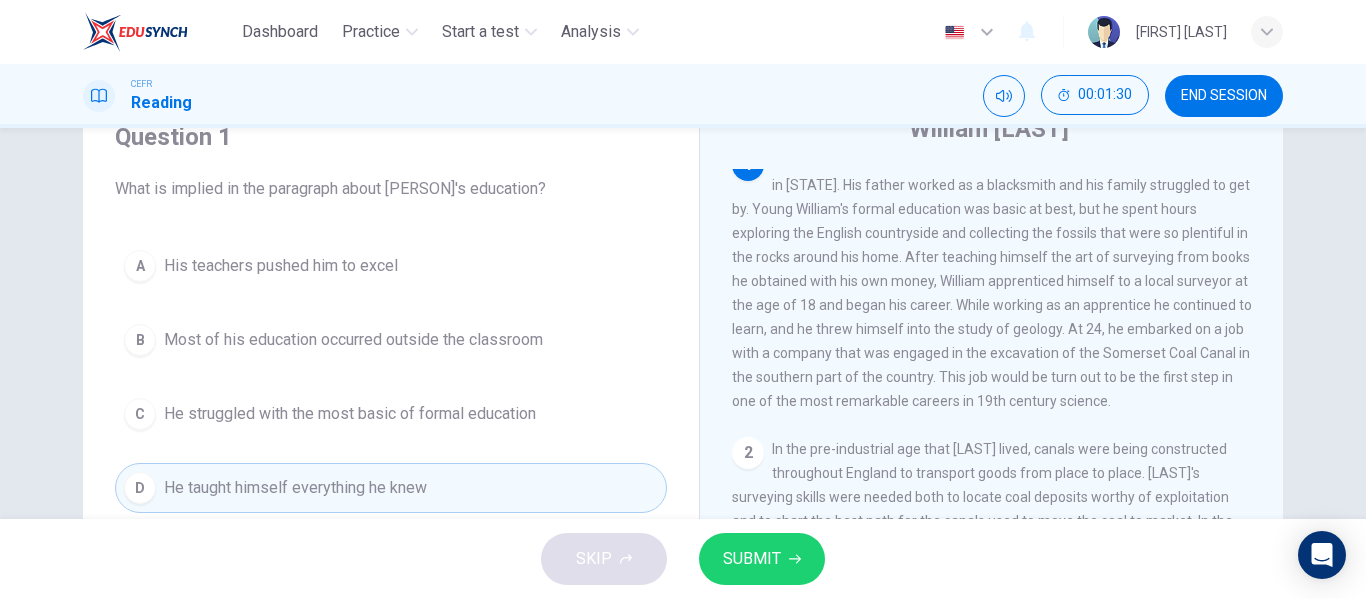 click on "SUBMIT" at bounding box center [752, 559] 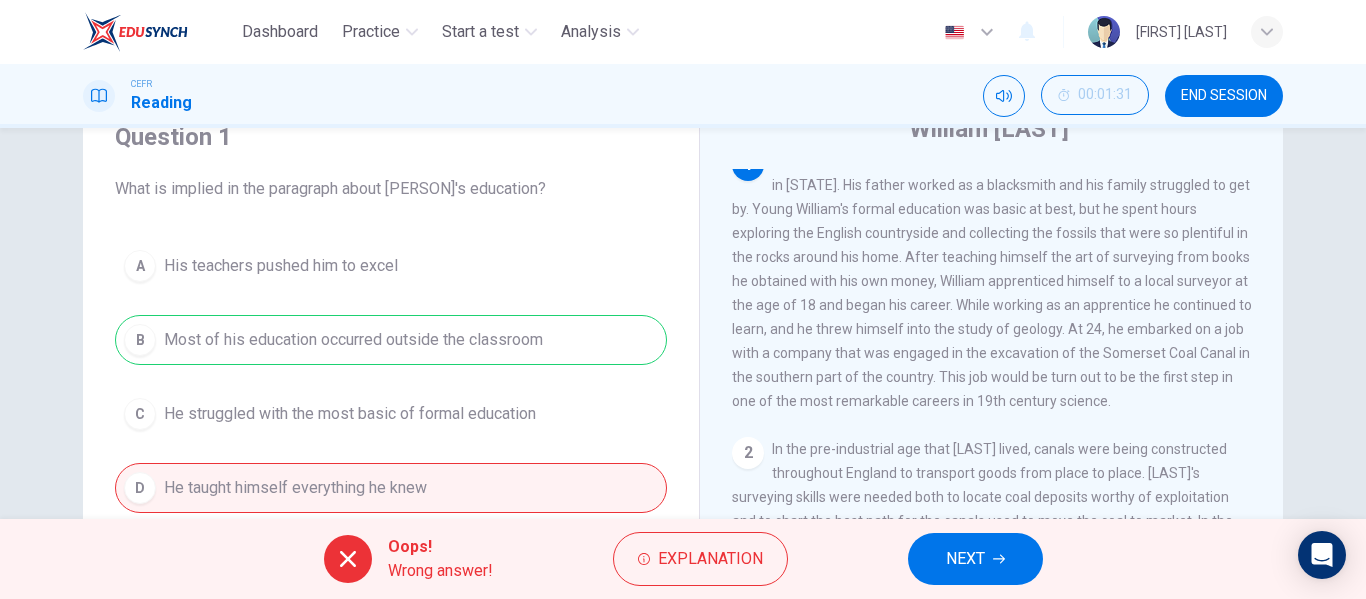 click on "NEXT" at bounding box center [965, 559] 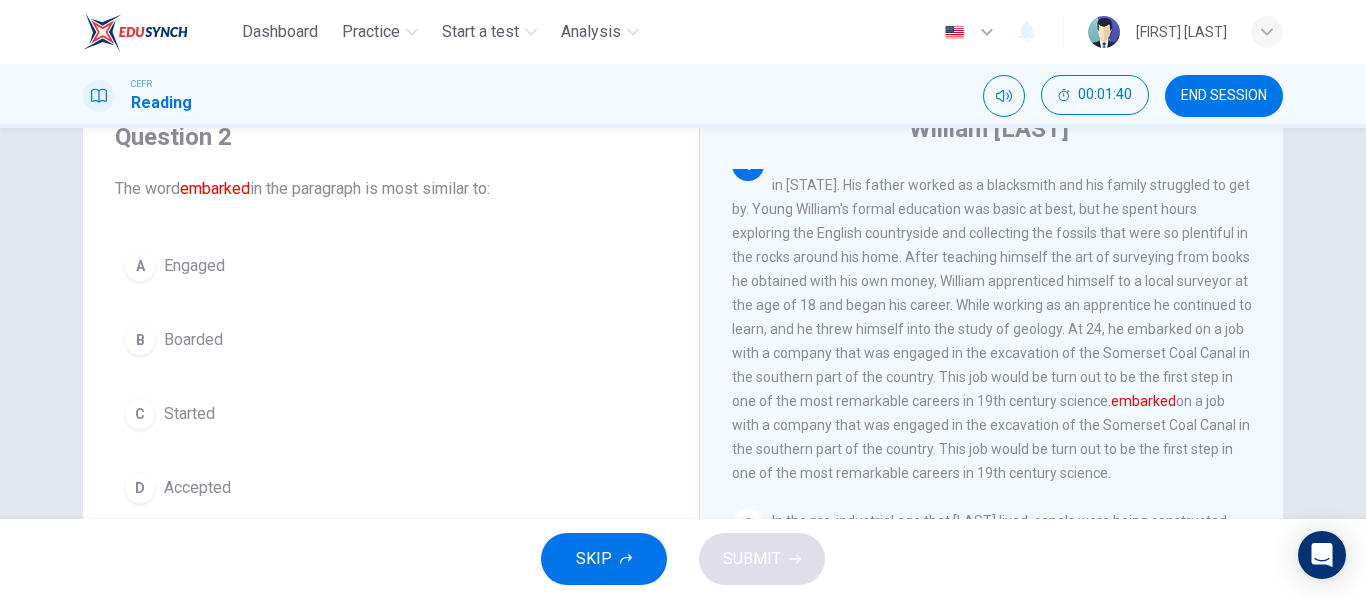 click on "Started" at bounding box center (194, 266) 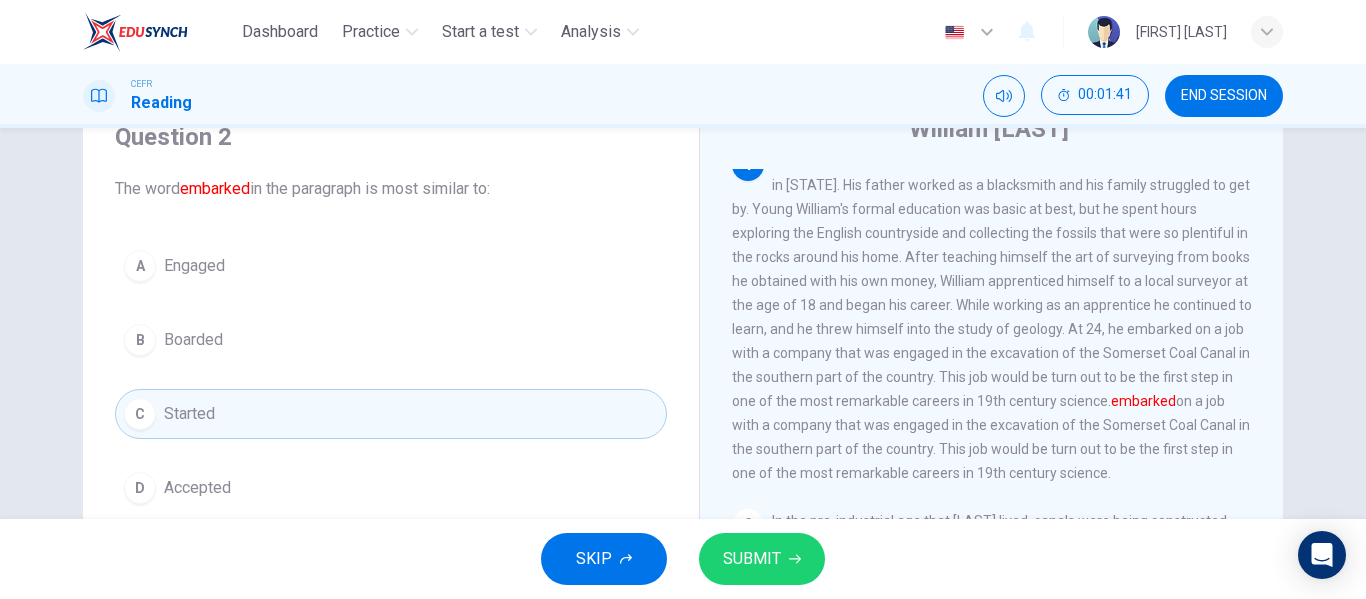 click on "SUBMIT" at bounding box center [752, 559] 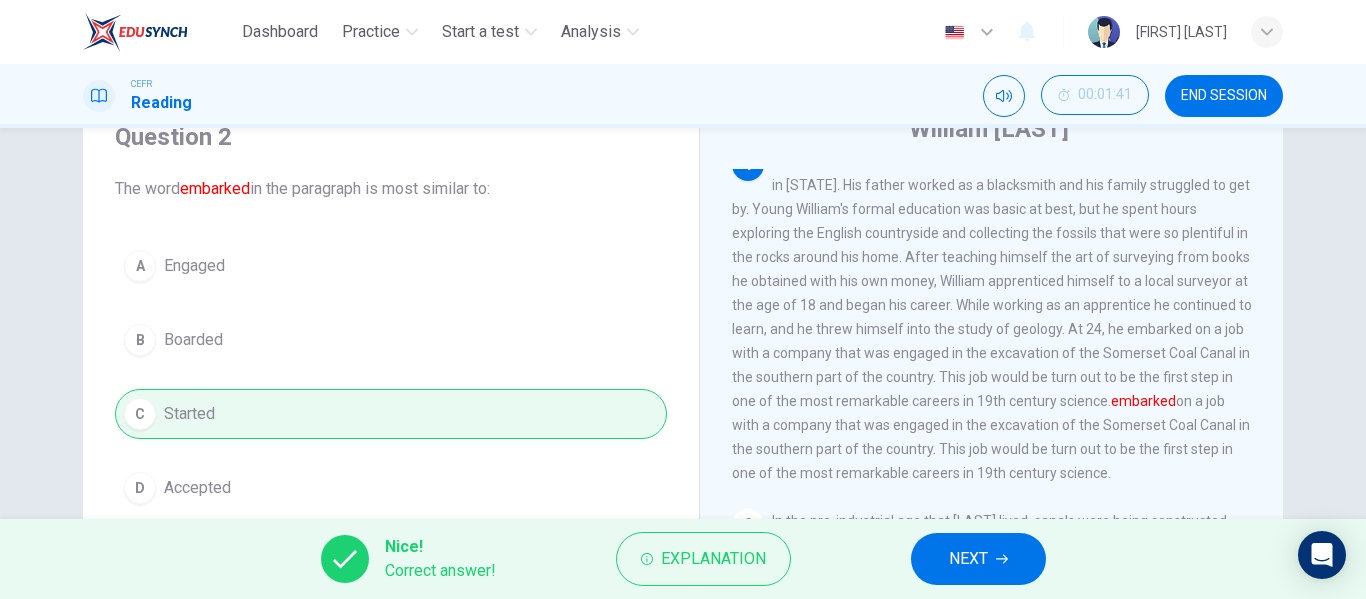 click on "NEXT" at bounding box center (968, 559) 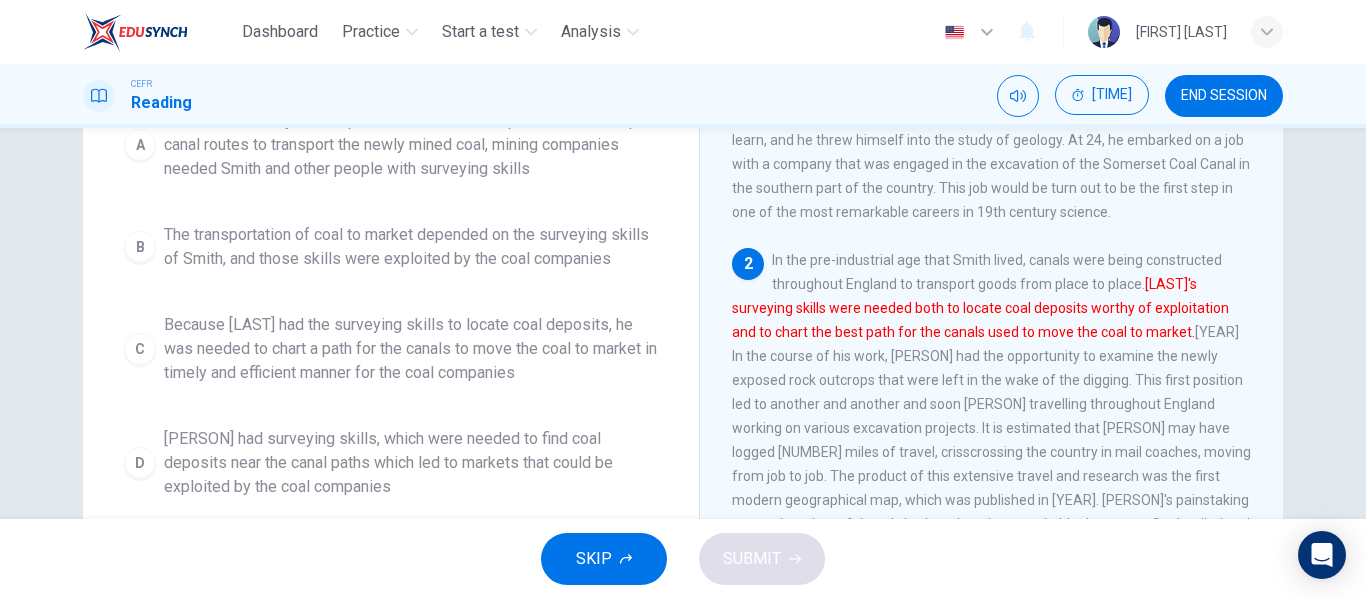 scroll, scrollTop: 277, scrollLeft: 0, axis: vertical 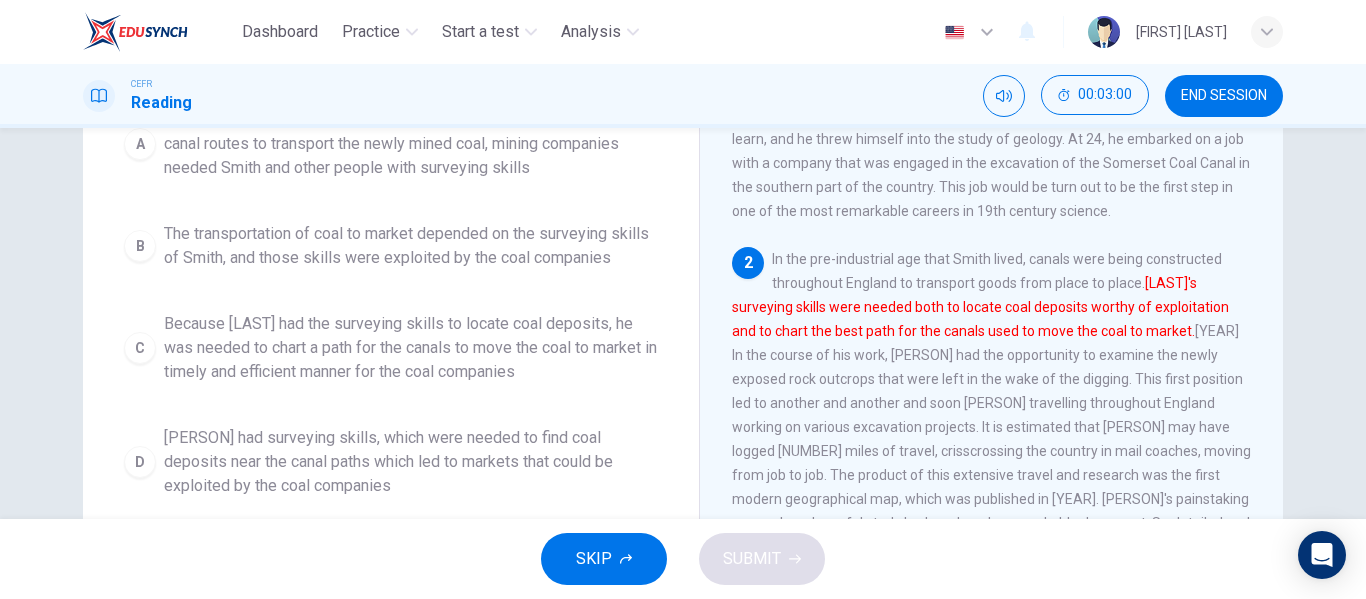 click on "Because [LAST] had the surveying skills to locate coal deposits, he was needed to chart a path for the canals to move the coal to market in timely and efficient manner for the coal companies" at bounding box center [411, 144] 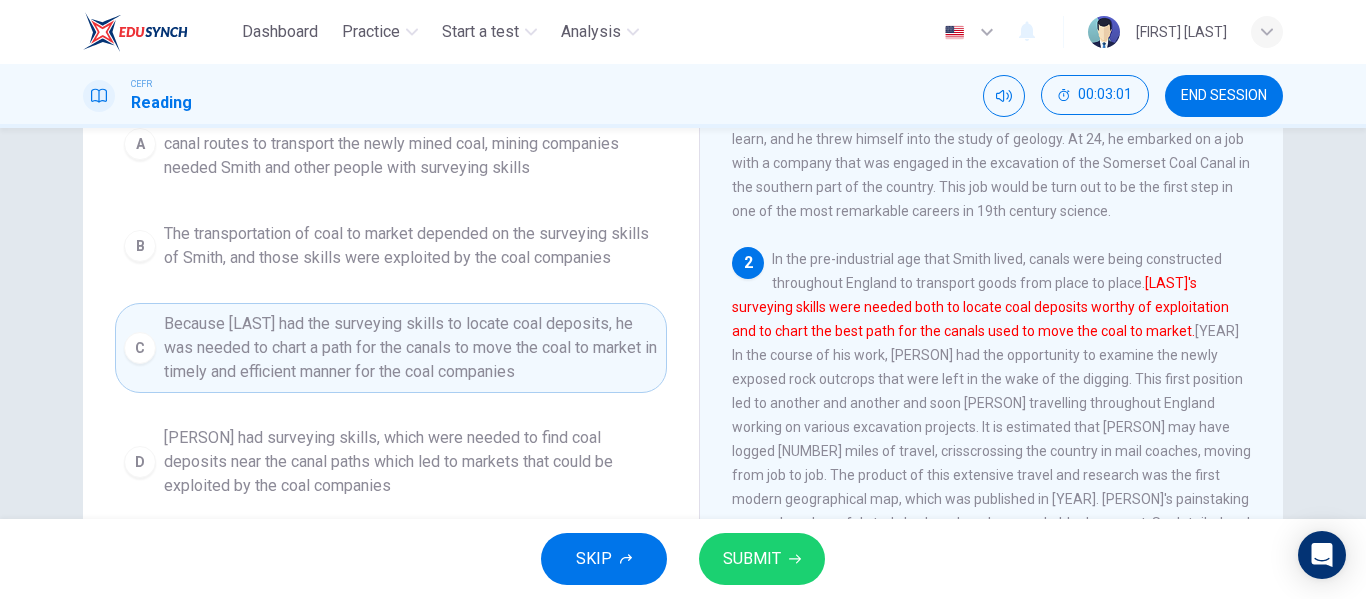 click on "SUBMIT" at bounding box center (752, 559) 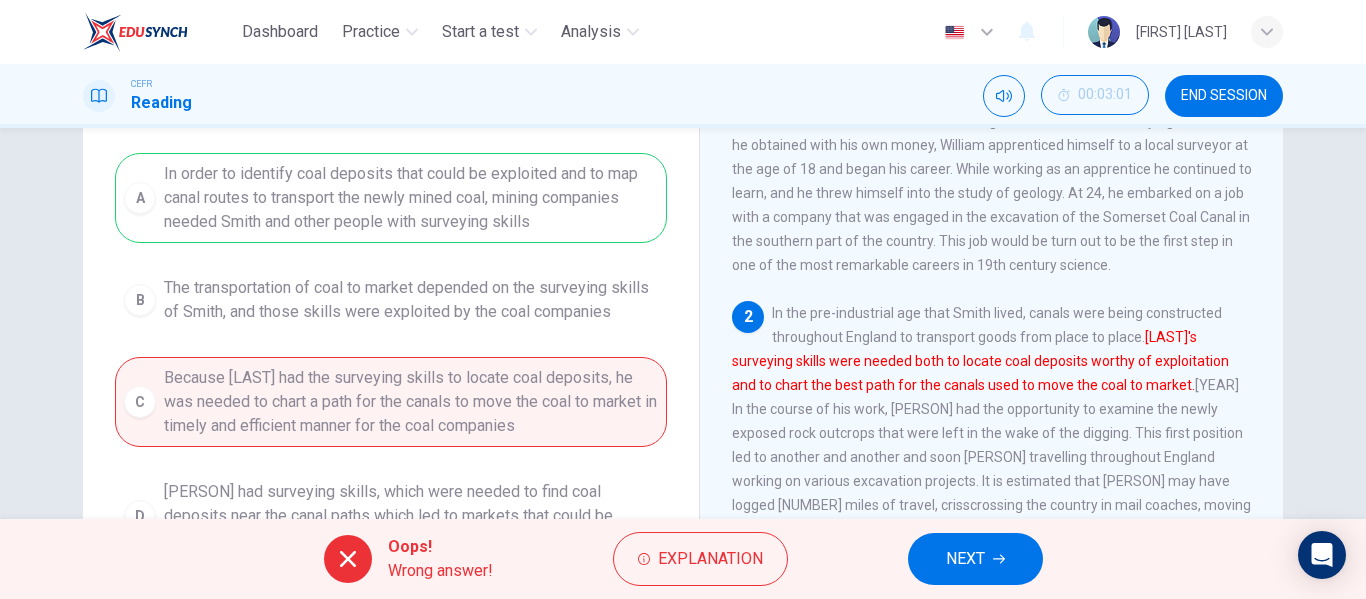 click at bounding box center (999, 559) 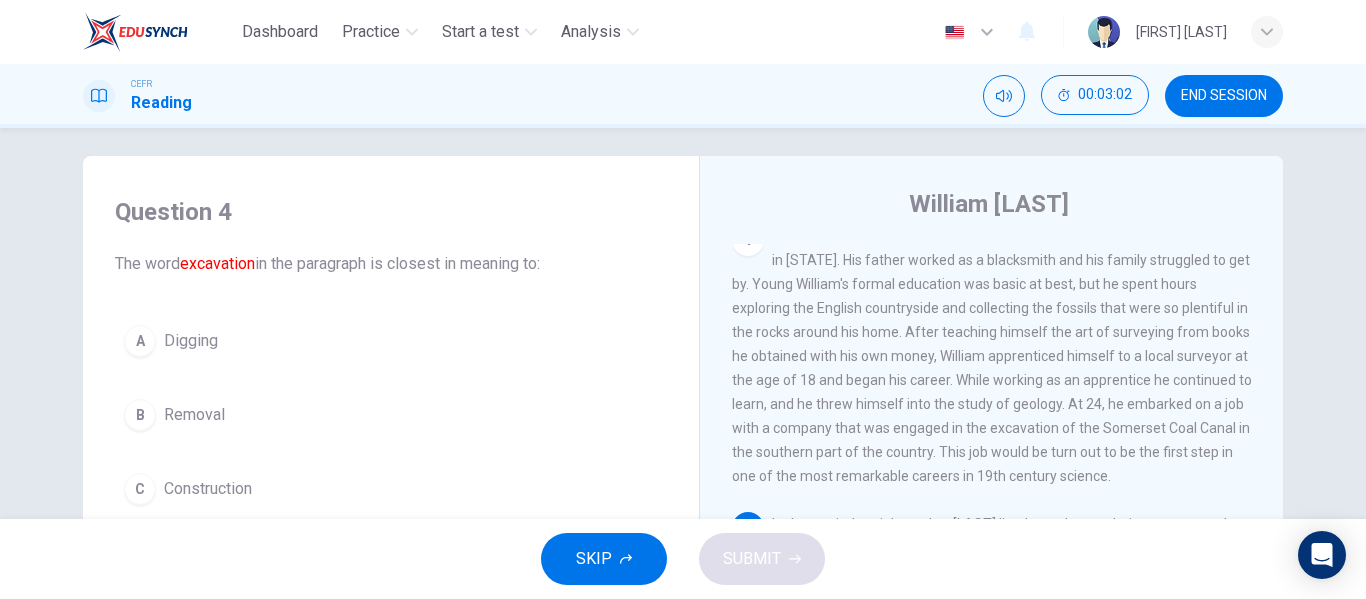 scroll, scrollTop: 0, scrollLeft: 0, axis: both 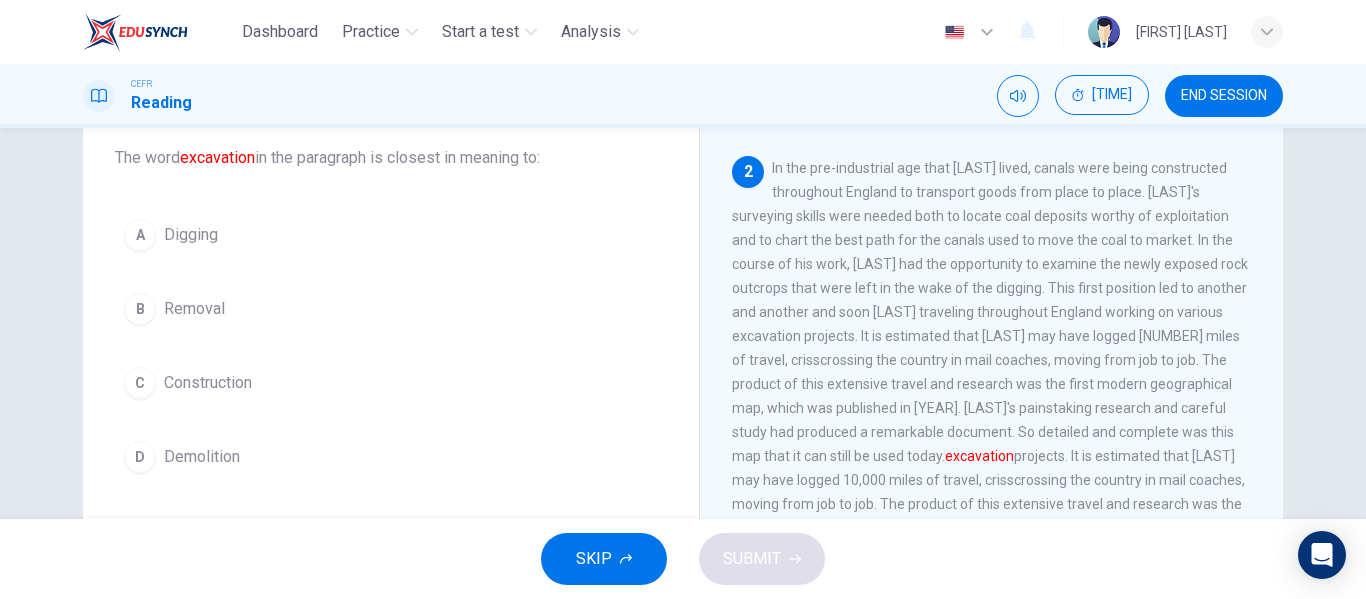 click on "A Digging" at bounding box center (391, 235) 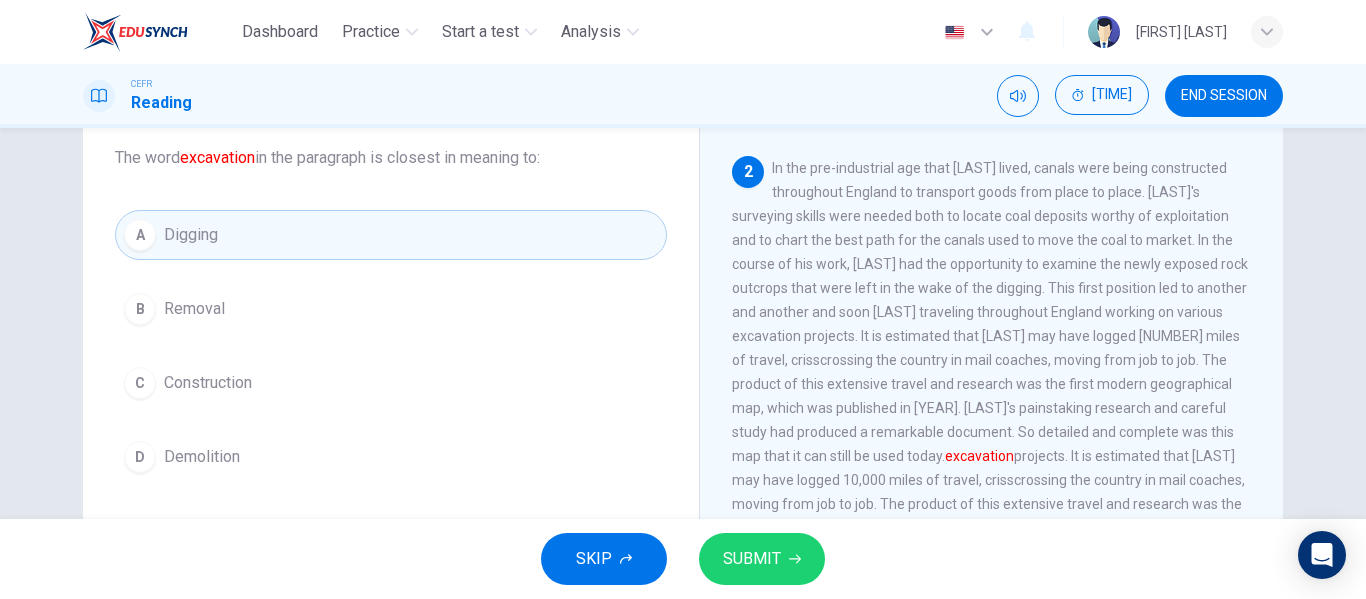 click on "SUBMIT" at bounding box center (752, 559) 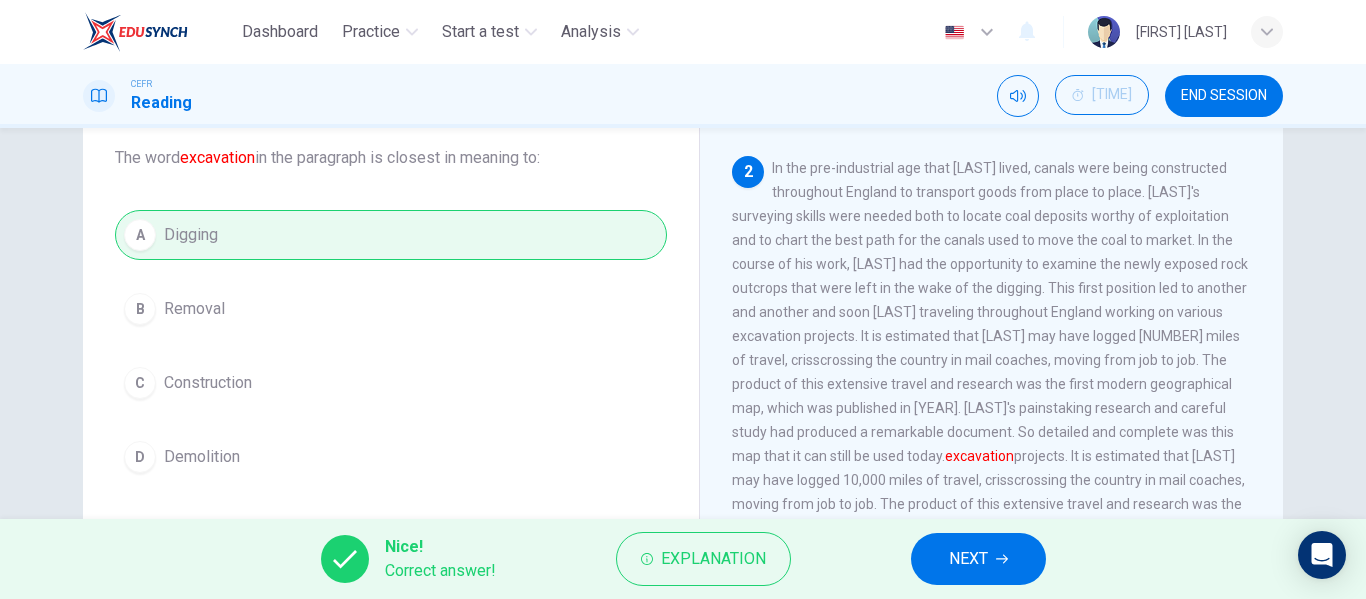 click on "NEXT" at bounding box center (978, 559) 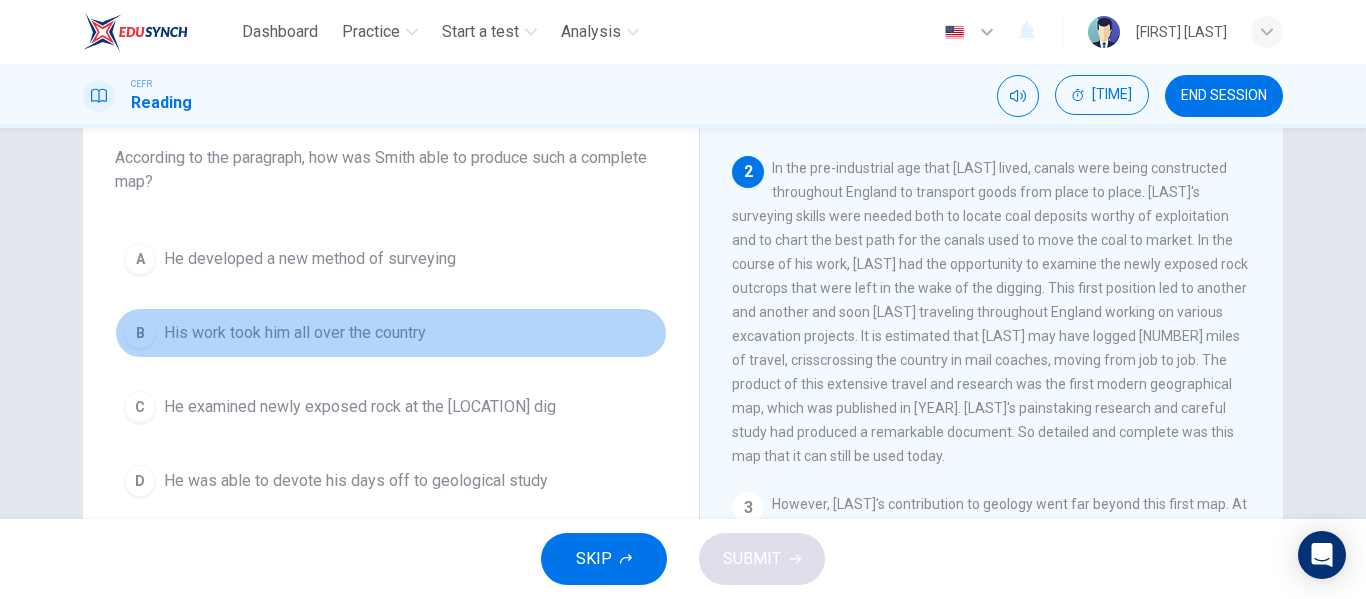 click on "B His work took him all over the country" at bounding box center (391, 333) 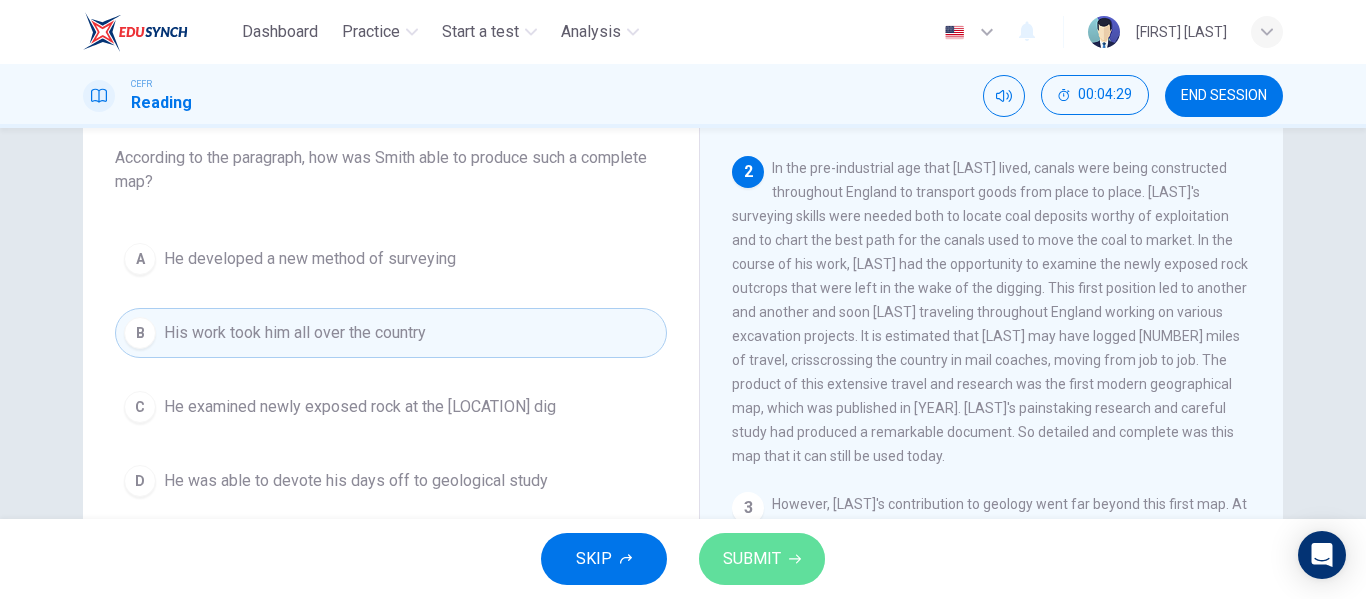 click at bounding box center [795, 559] 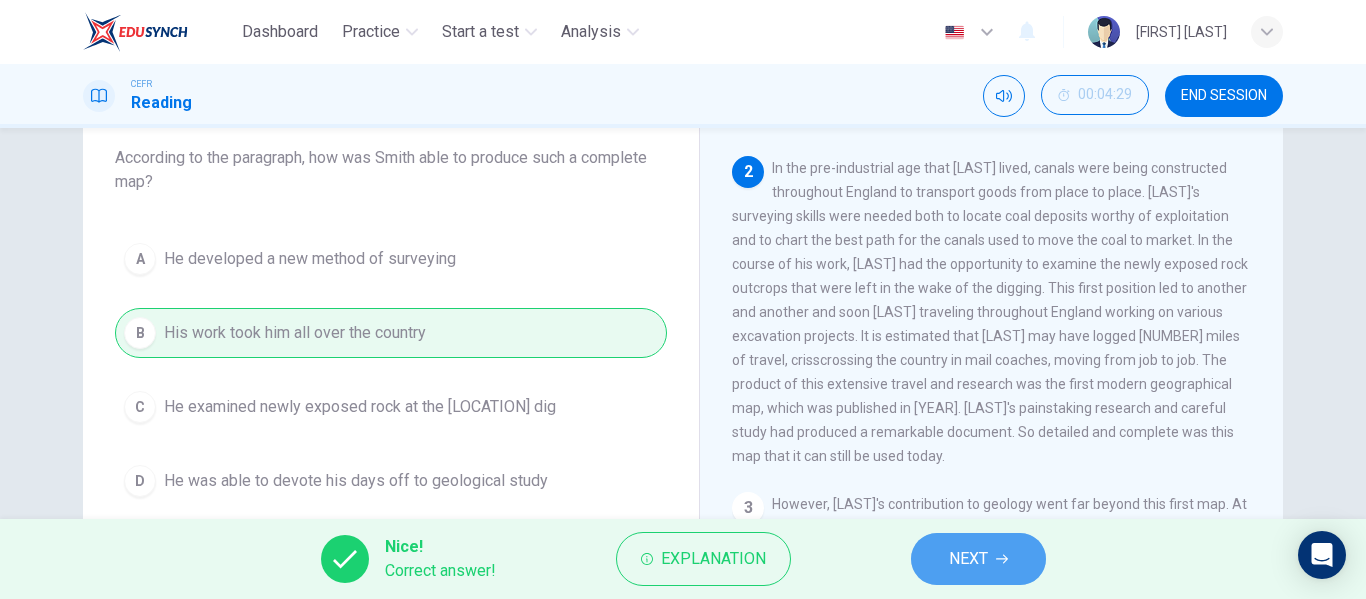 click on "NEXT" at bounding box center (968, 559) 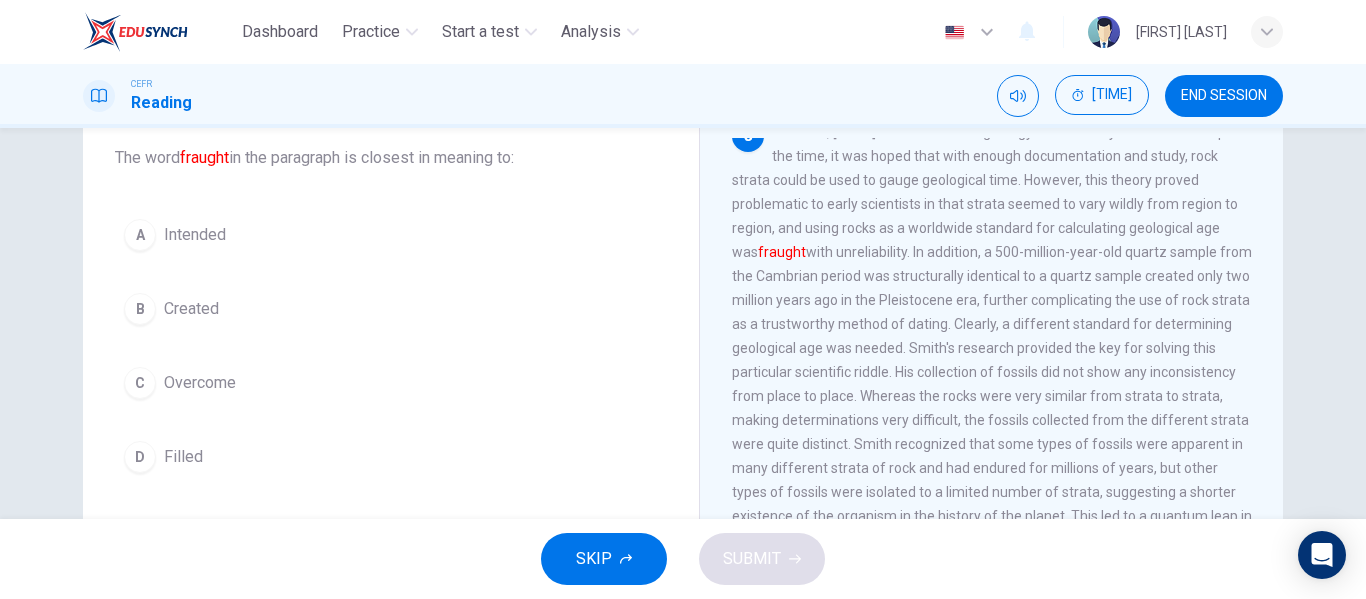 scroll, scrollTop: 641, scrollLeft: 0, axis: vertical 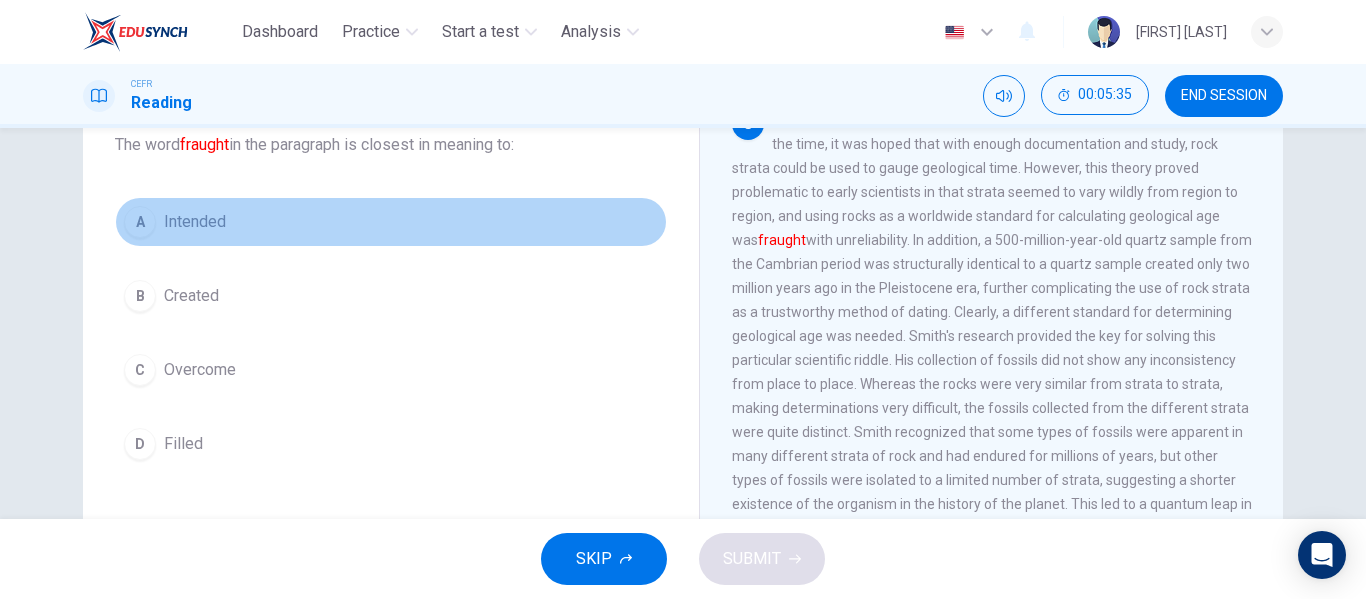 click on "A Intended" at bounding box center [391, 222] 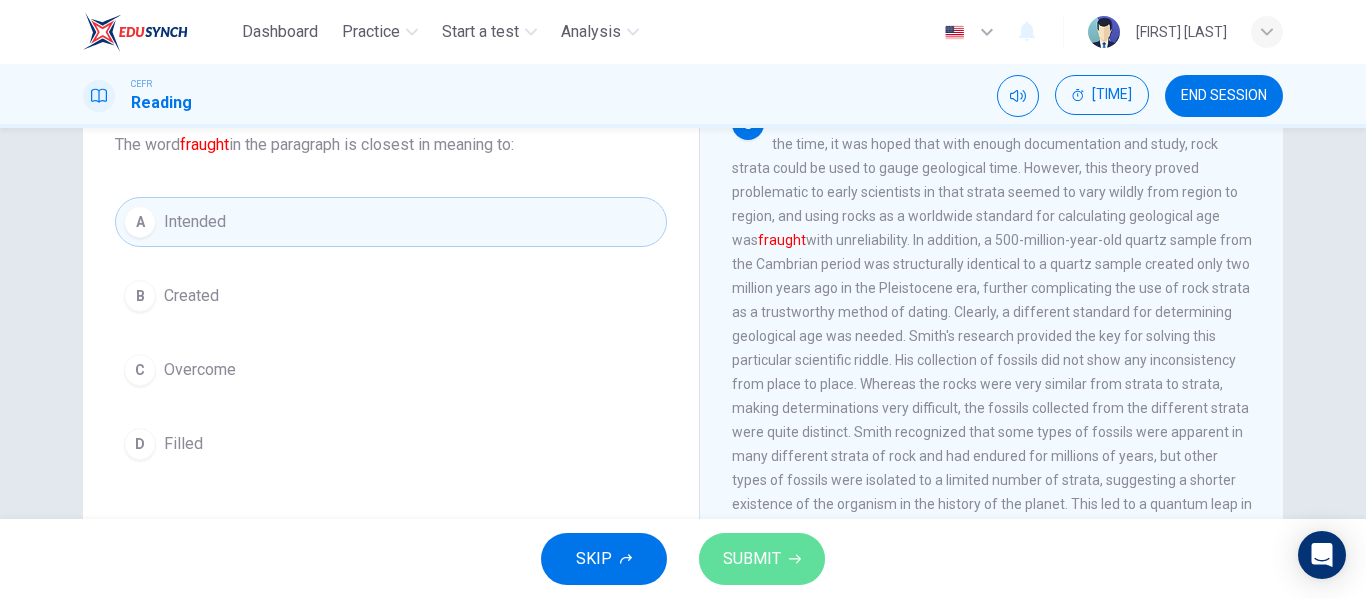 click on "SUBMIT" at bounding box center [752, 559] 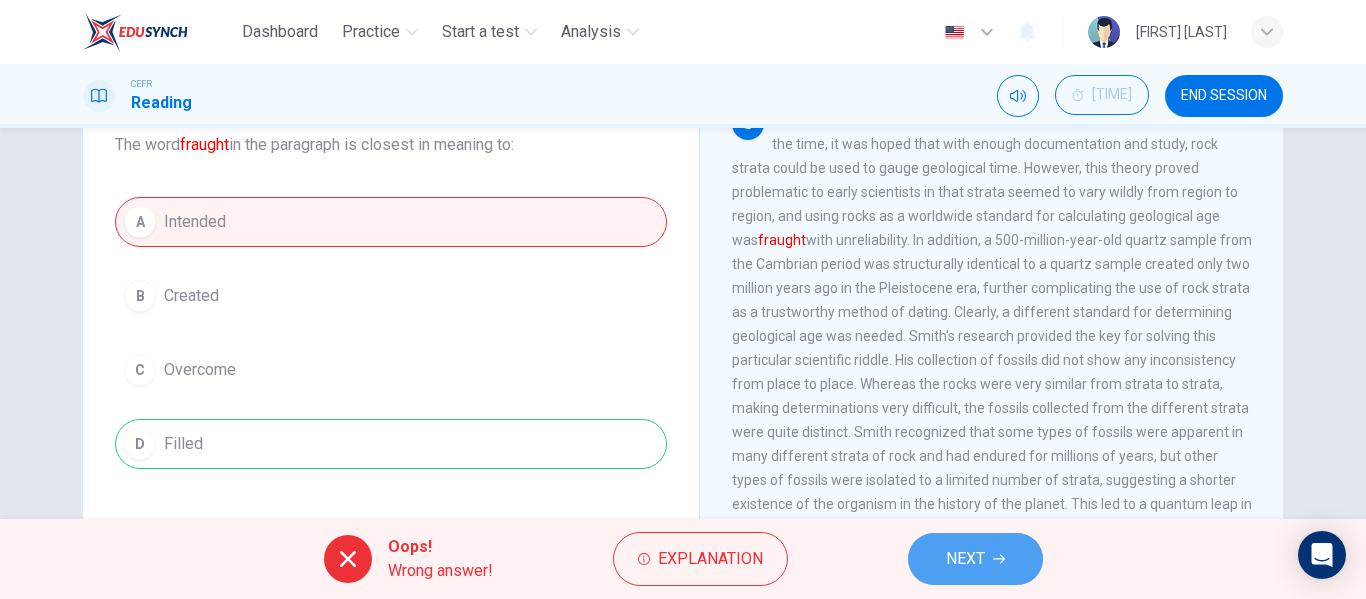 click on "NEXT" at bounding box center (965, 559) 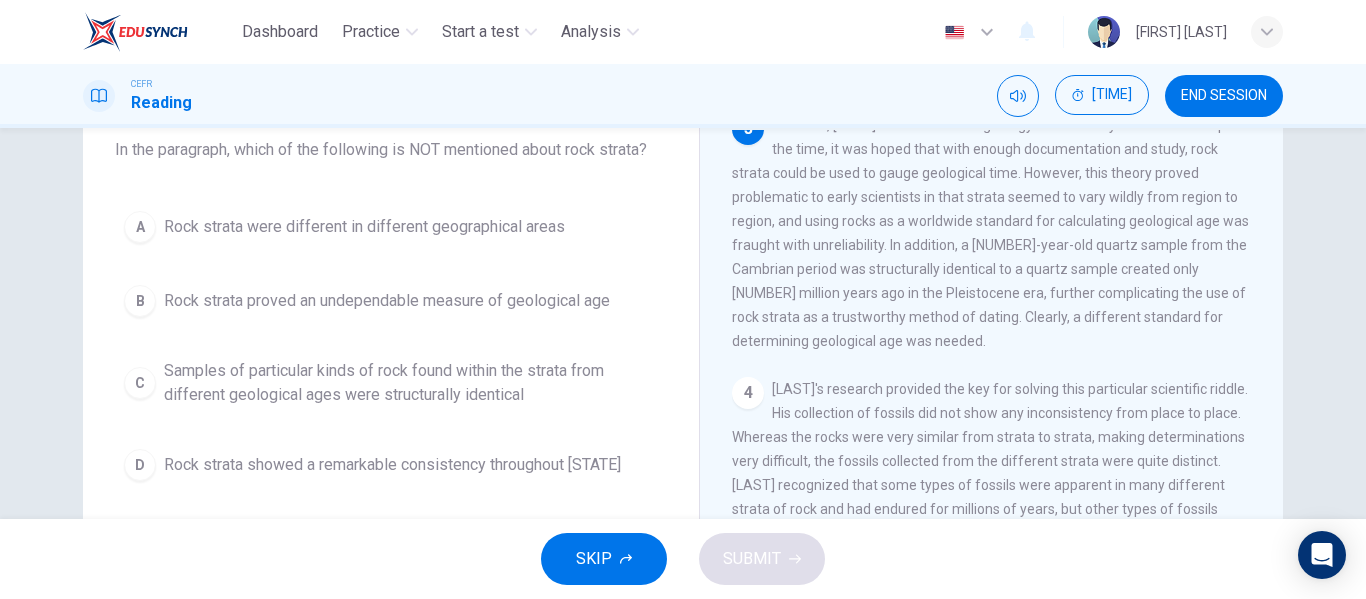 scroll, scrollTop: 126, scrollLeft: 0, axis: vertical 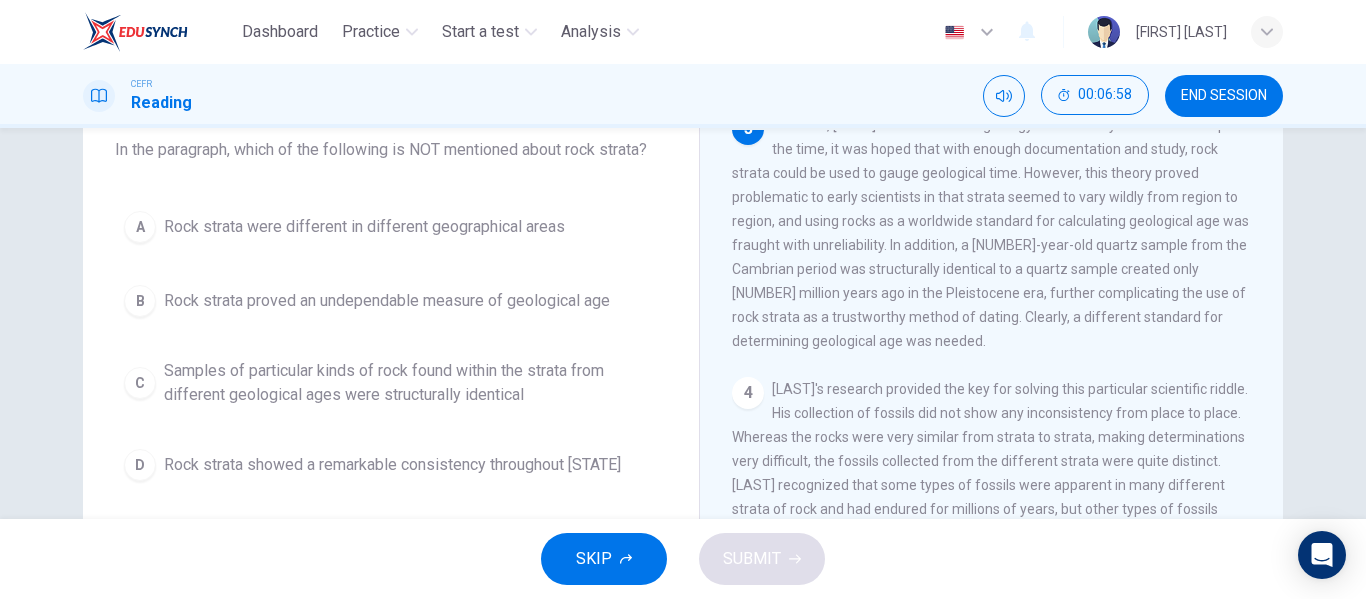 click on "Question 7 In the paragraph, which of the following is NOT mentioned about rock strata?	 A Rock strata were different in different geographical areas B Rock strata proved an undependable measure of geological age C Samples of particular kinds of rock found within the strata from different geological ages were structurally identical D Rock strata showed a remarkable consistency throughout England" at bounding box center [391, 286] 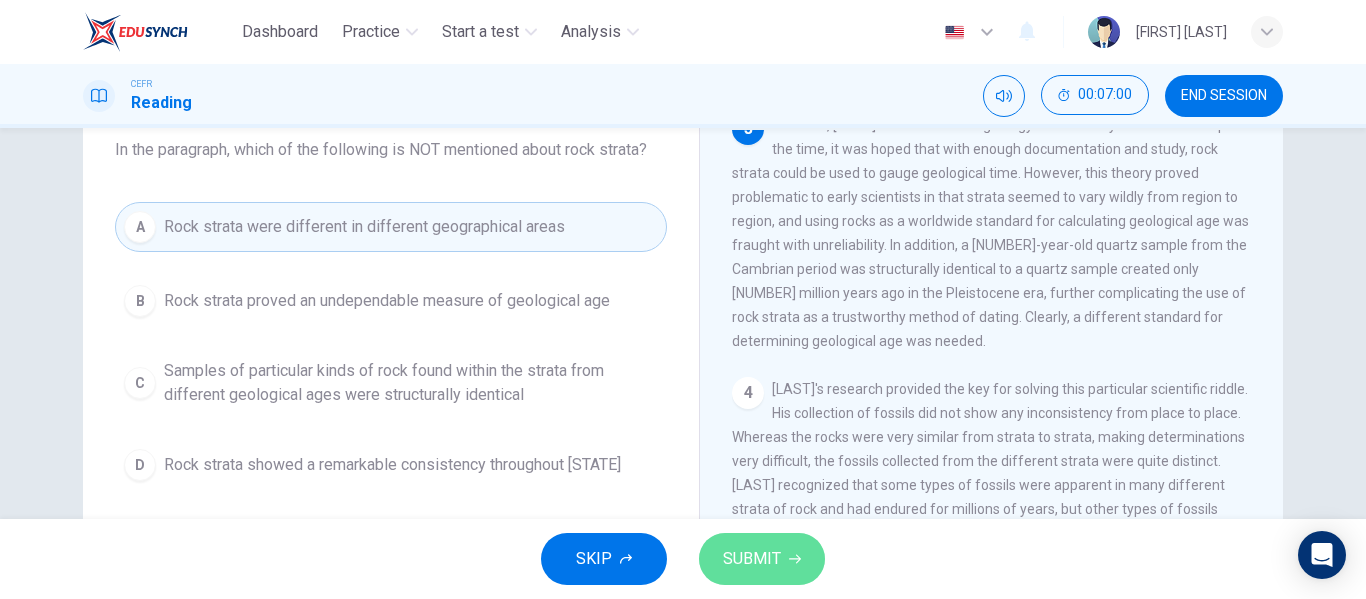 click on "SUBMIT" at bounding box center [752, 559] 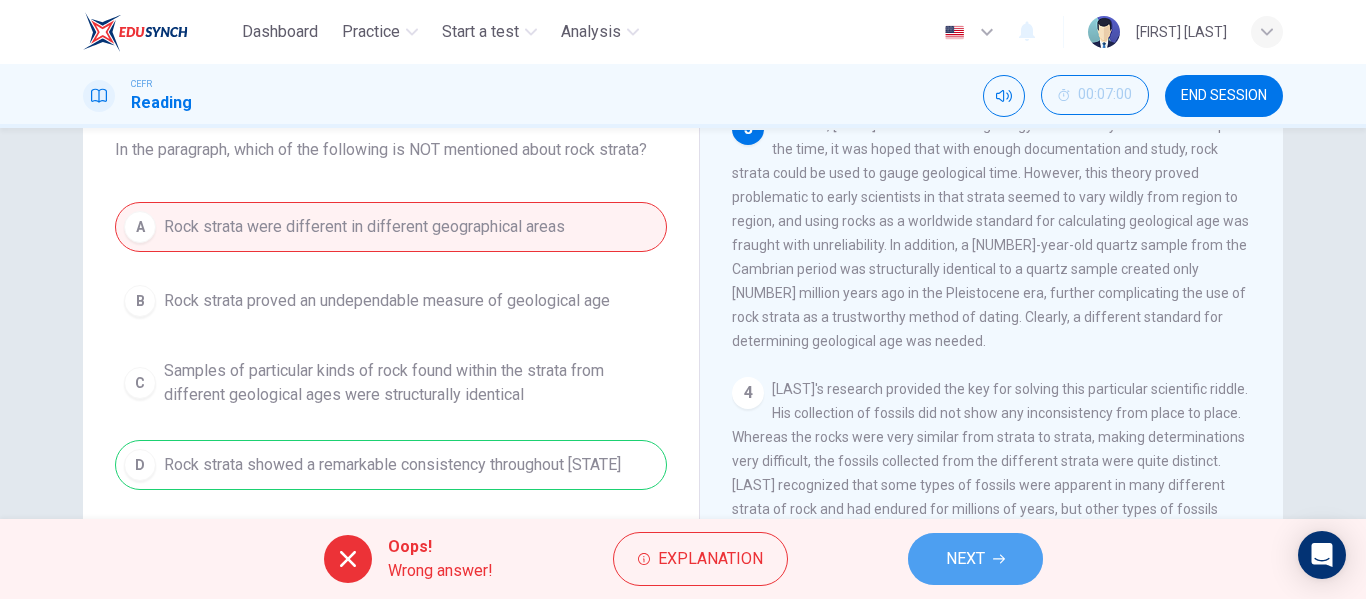 click on "NEXT" at bounding box center [965, 559] 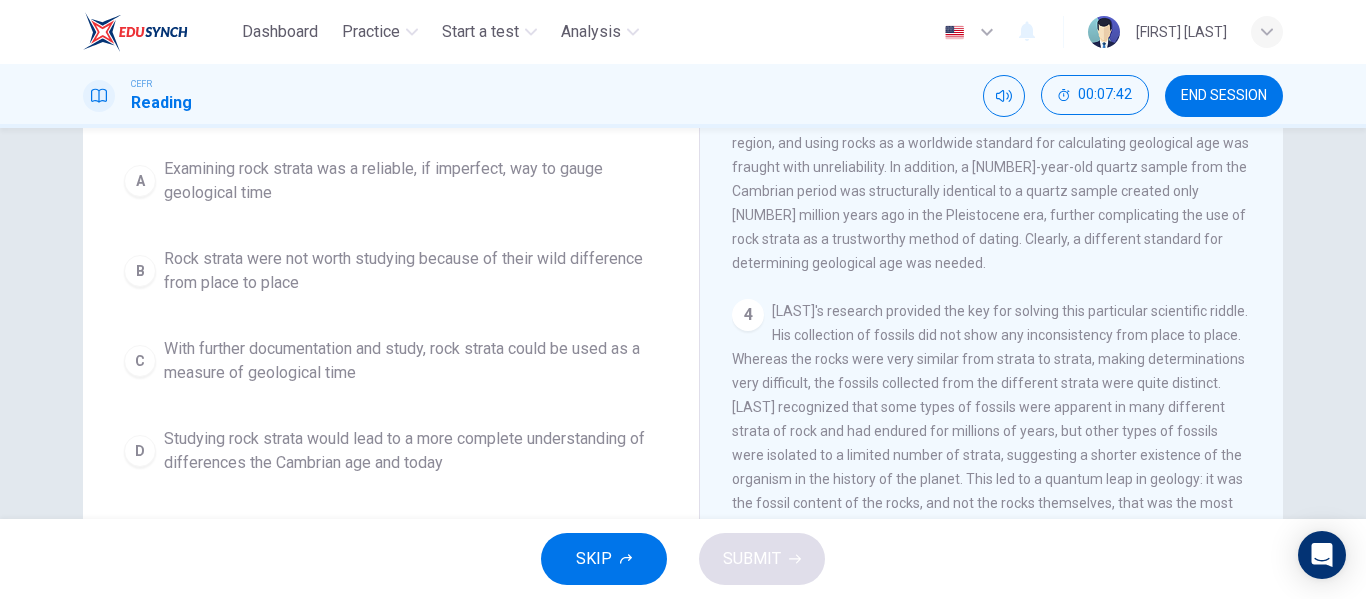 scroll, scrollTop: 200, scrollLeft: 0, axis: vertical 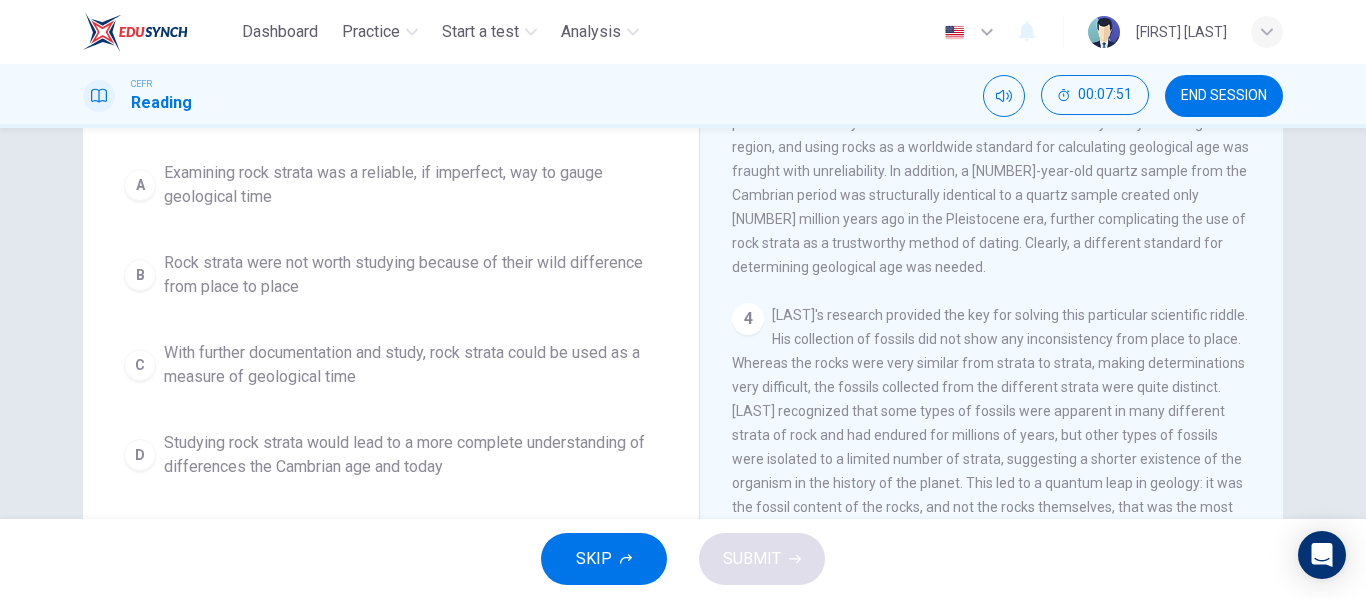 drag, startPoint x: 412, startPoint y: 500, endPoint x: 434, endPoint y: 449, distance: 55.542778 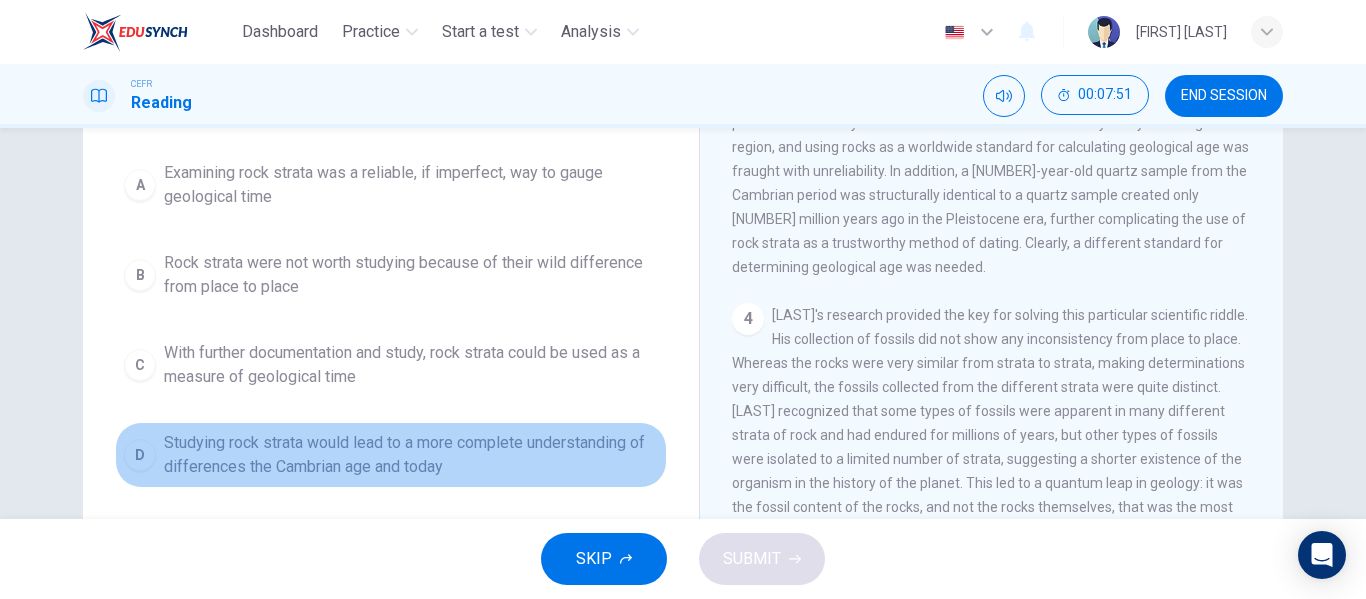 click on "Studying rock strata would lead to a more complete understanding of differences the Cambrian age and today" at bounding box center (411, 185) 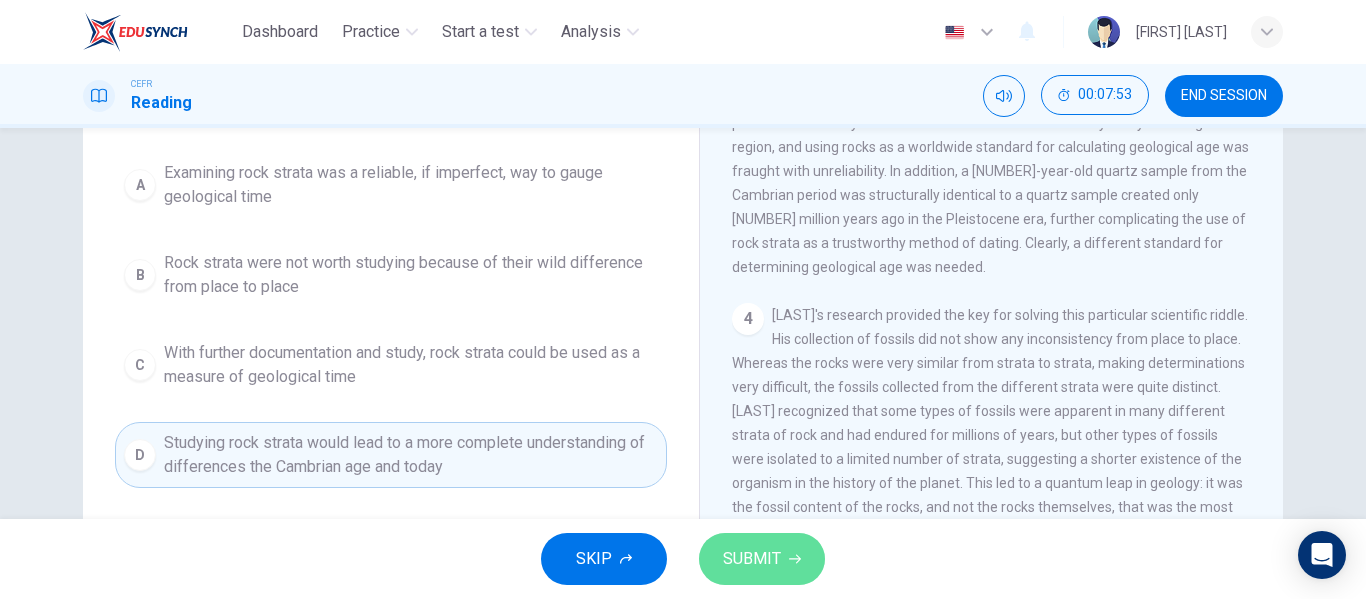click on "SUBMIT" at bounding box center [752, 559] 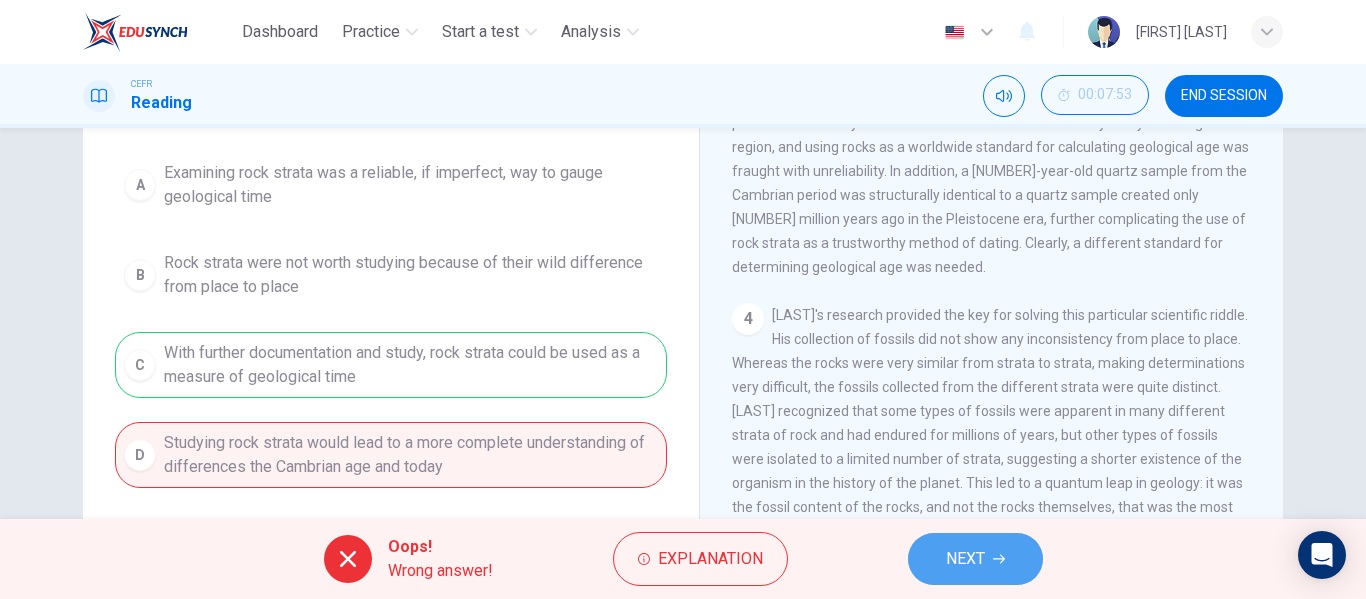 click on "NEXT" at bounding box center [965, 559] 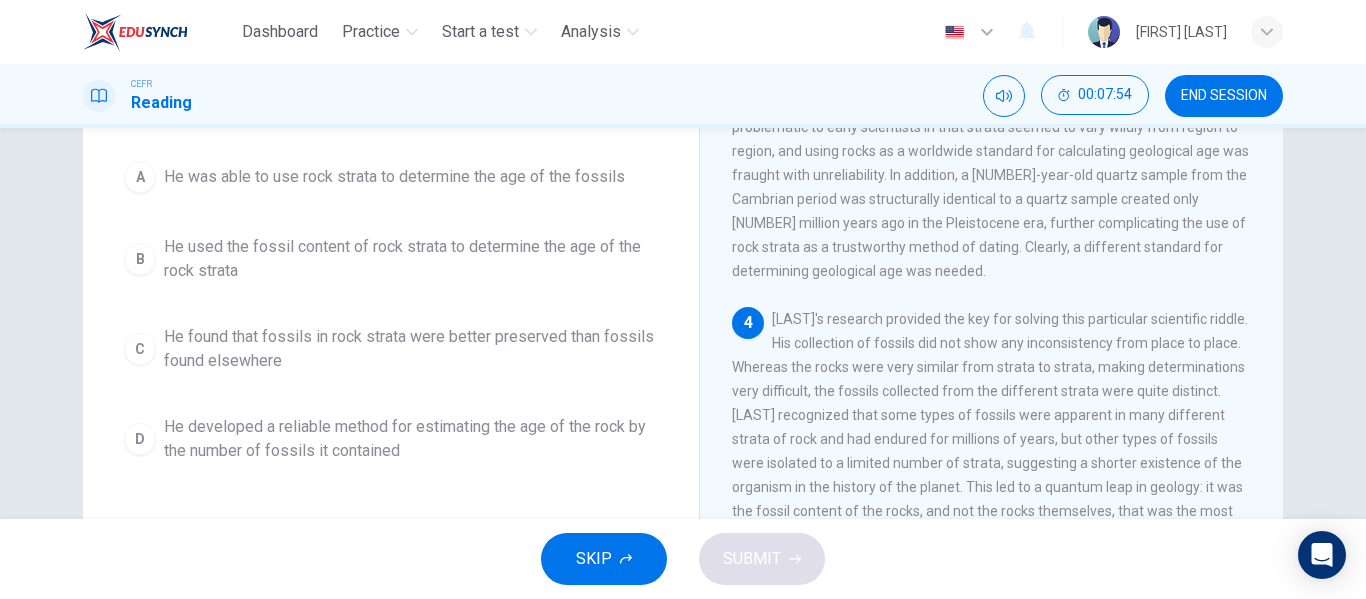 scroll, scrollTop: 638, scrollLeft: 0, axis: vertical 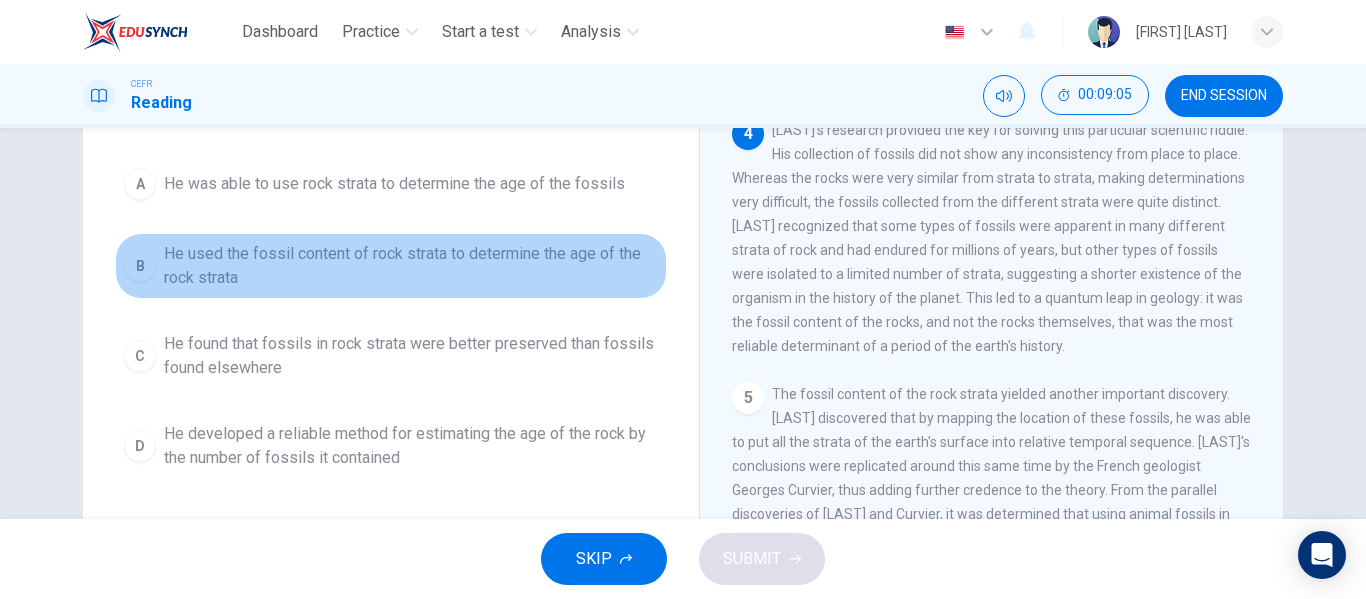 click on "He used the fossil content of rock strata to determine the age of the rock strata" at bounding box center [394, 184] 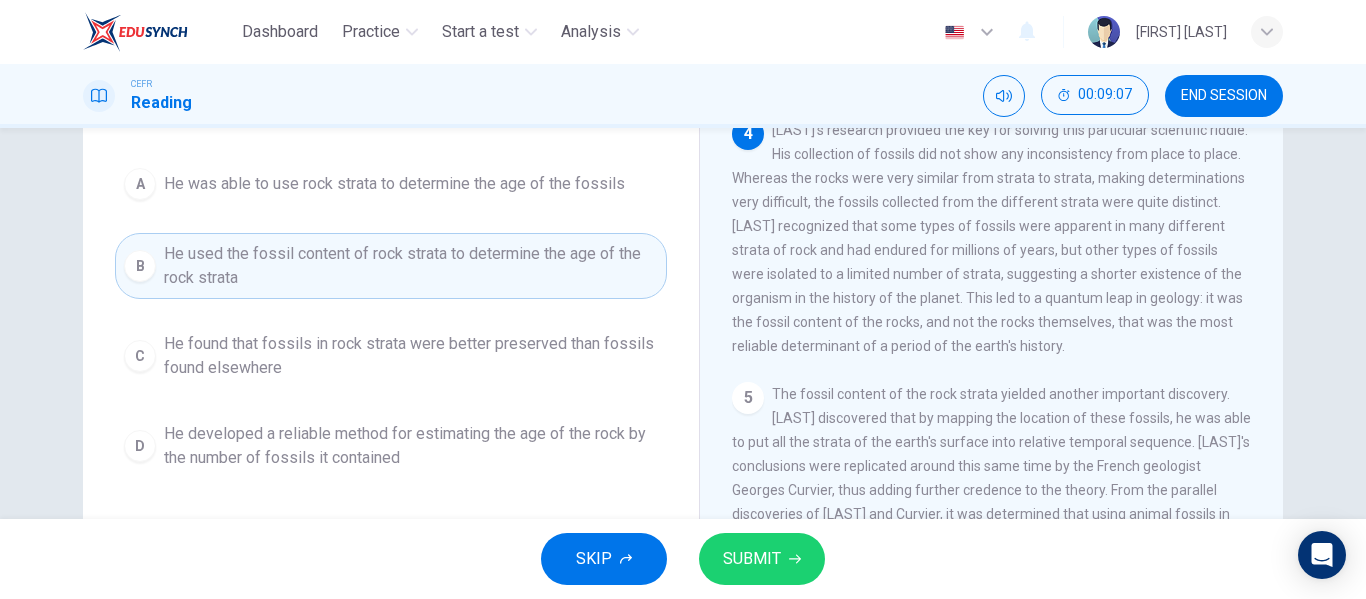 click on "SUBMIT" at bounding box center (752, 559) 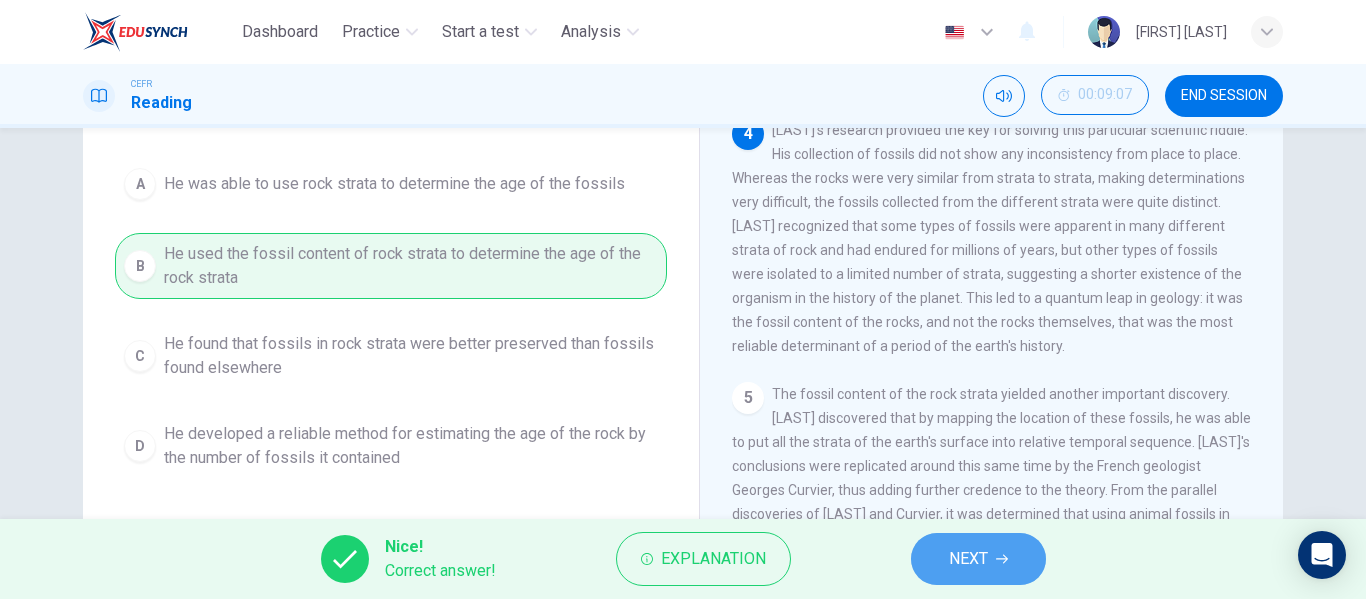 click on "NEXT" at bounding box center (978, 559) 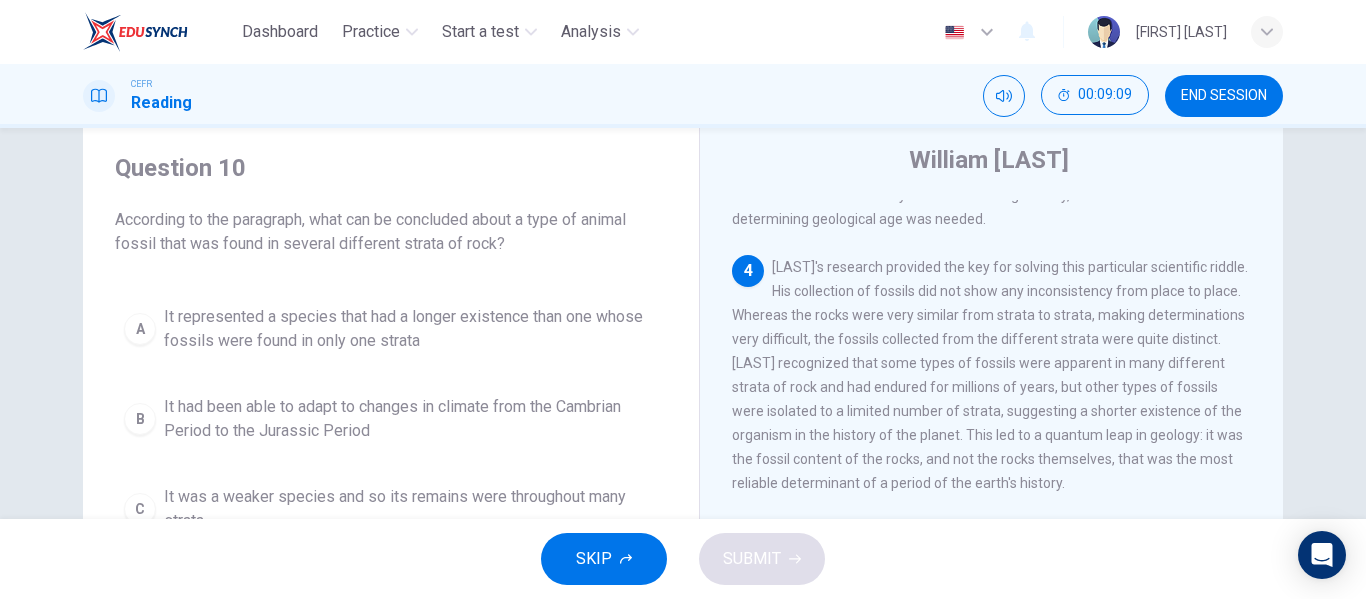 scroll, scrollTop: 57, scrollLeft: 0, axis: vertical 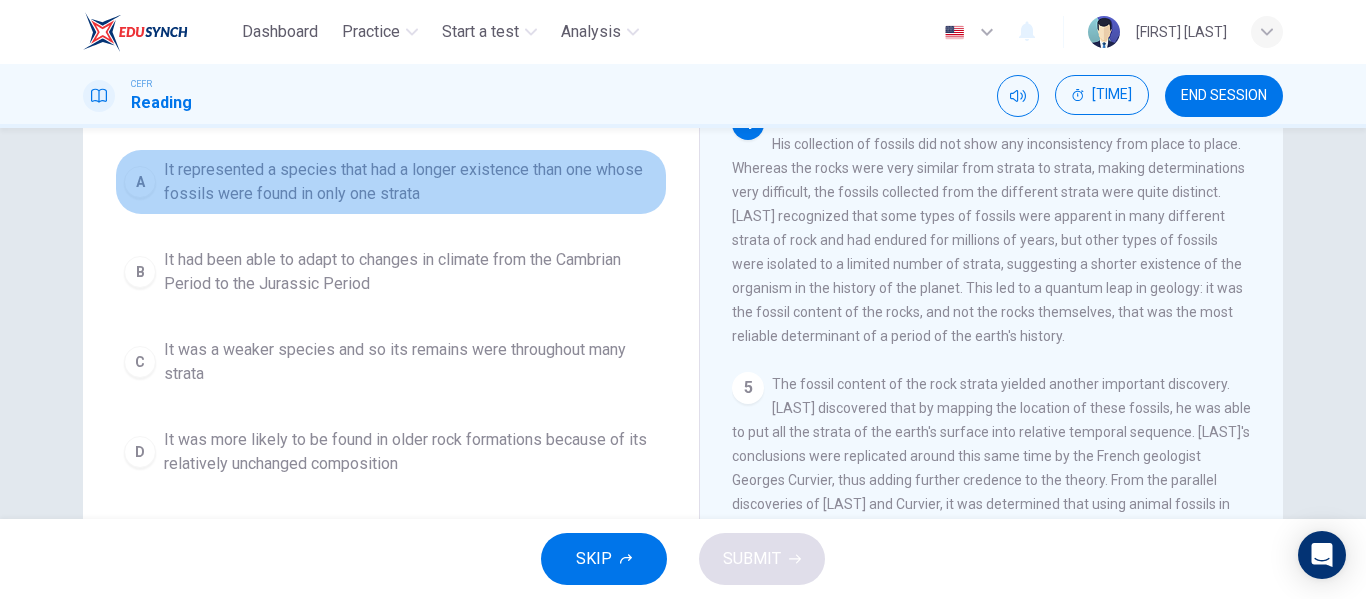 click on "A It represented a species that had a longer existence than one whose fossils were found in only one stratum" at bounding box center (391, 182) 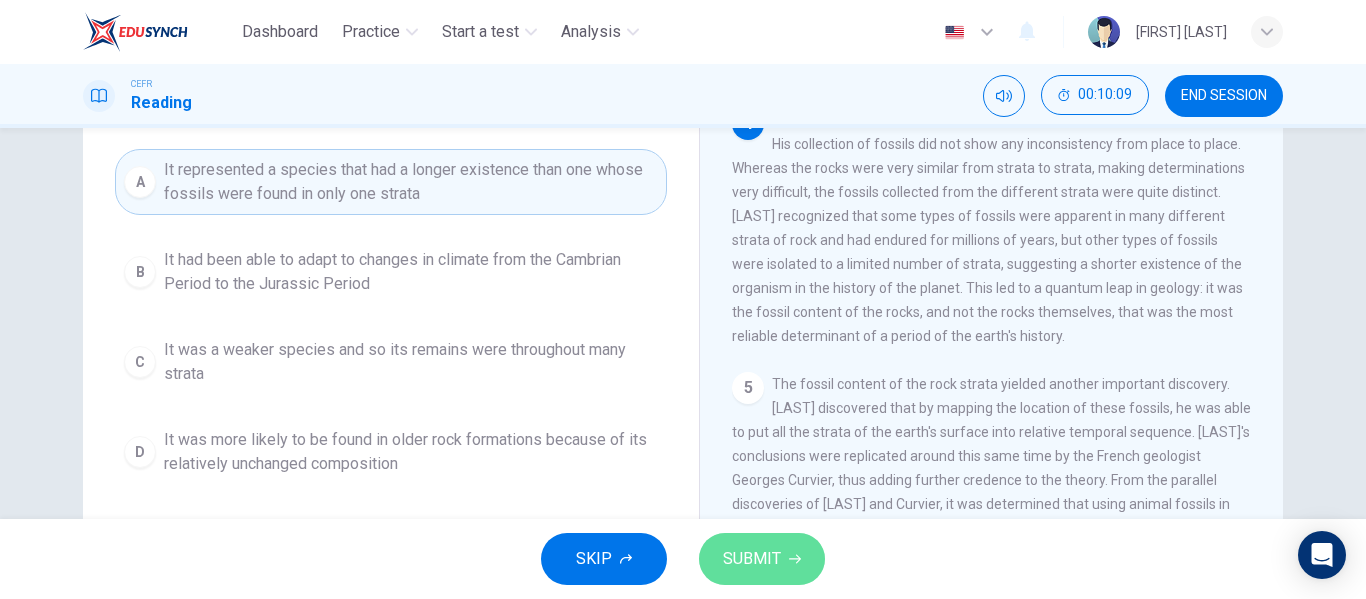 click on "SUBMIT" at bounding box center [752, 559] 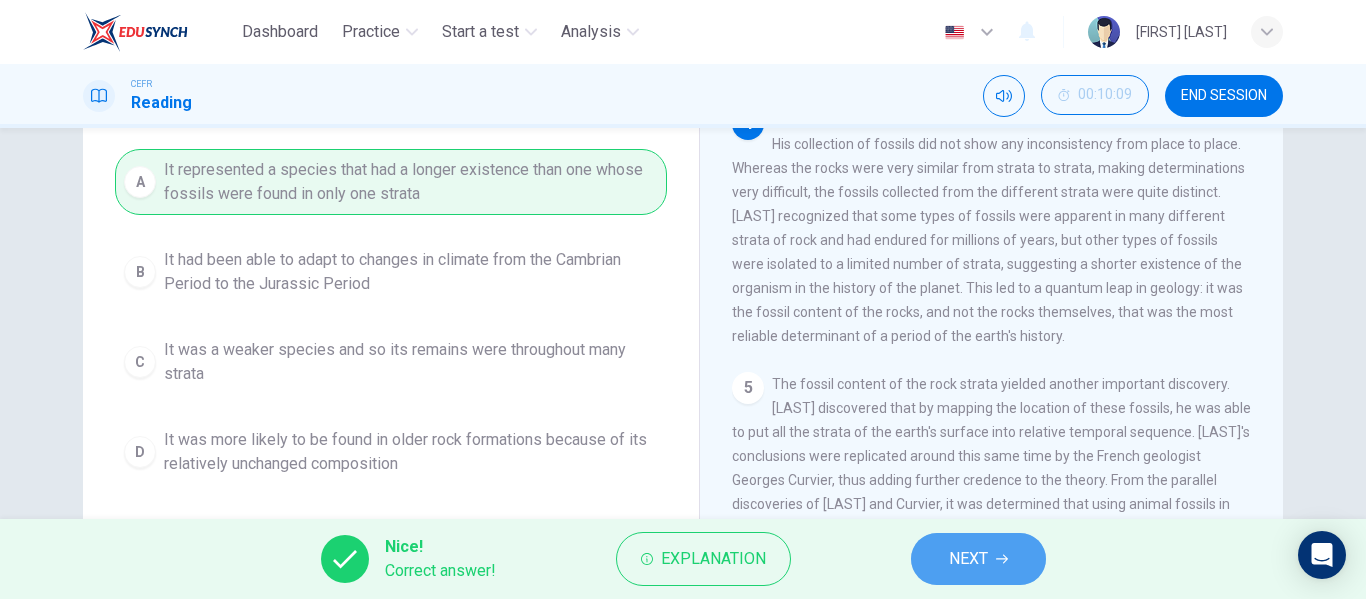 click on "NEXT" at bounding box center (978, 559) 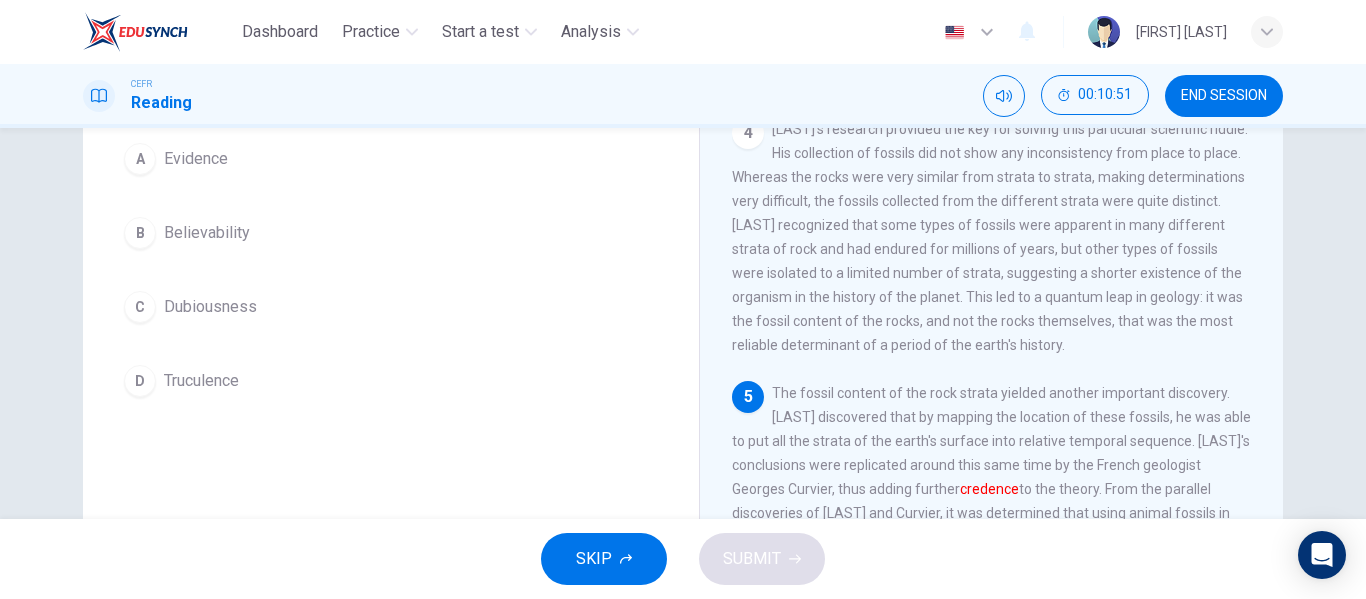scroll, scrollTop: 193, scrollLeft: 0, axis: vertical 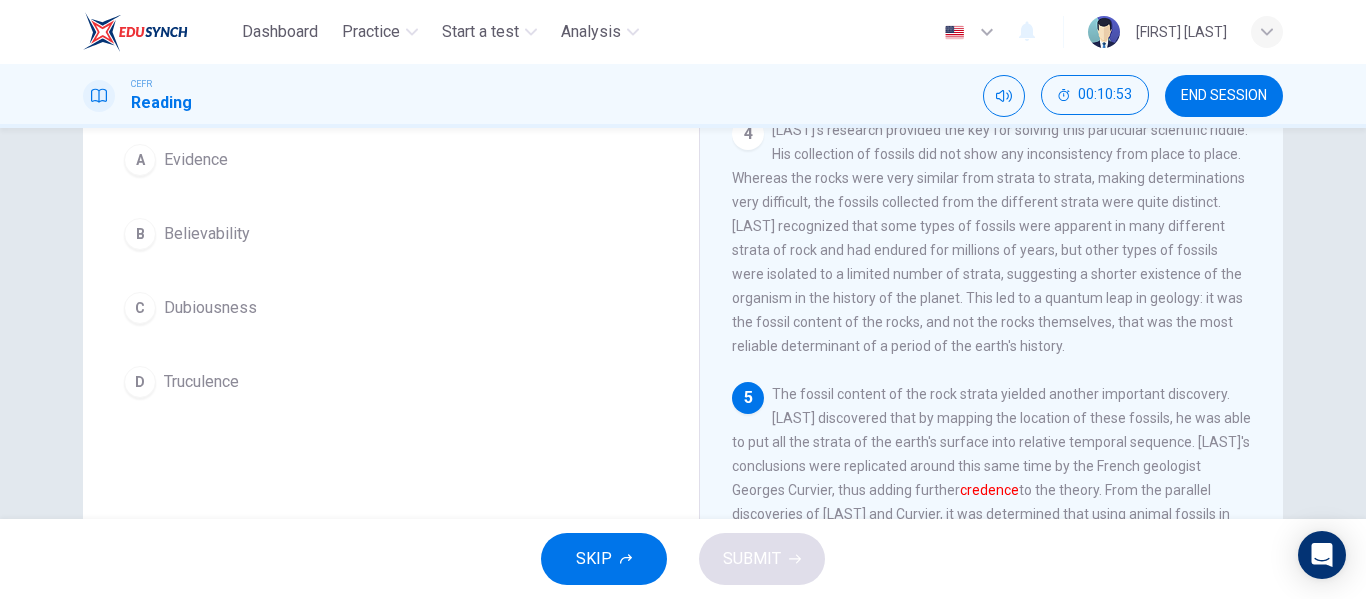 click on "A Evidence B Believability C Dubiousness D Truculence" at bounding box center (391, 271) 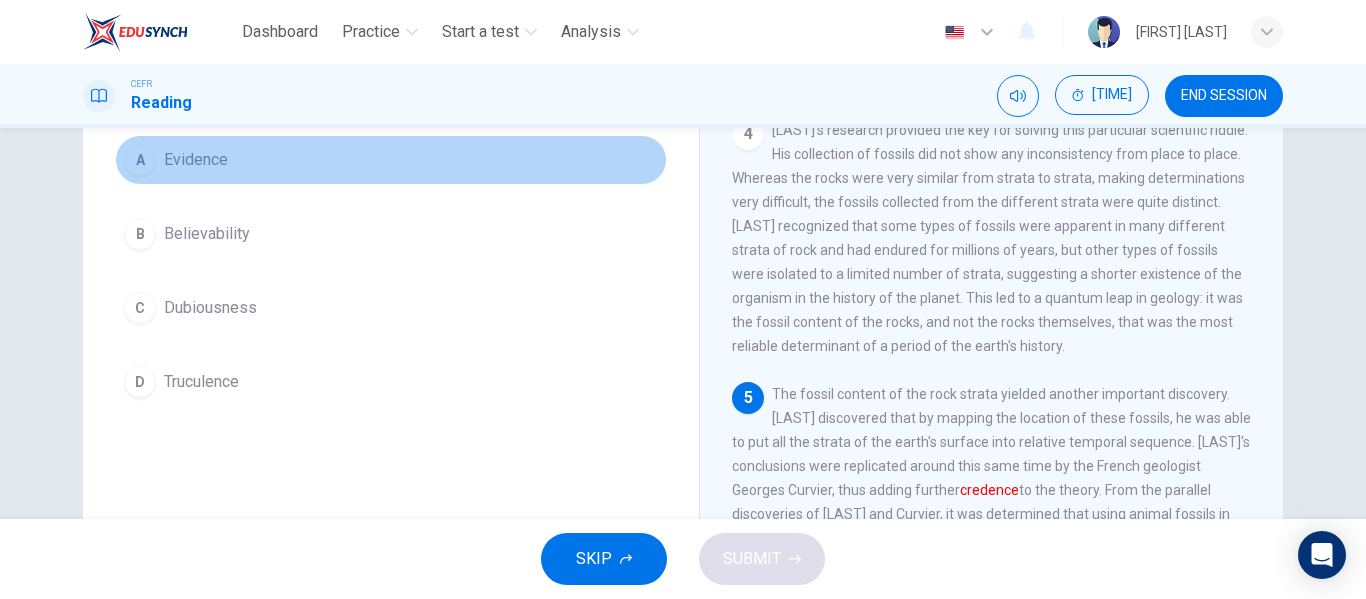 click on "A Evidence" at bounding box center (391, 160) 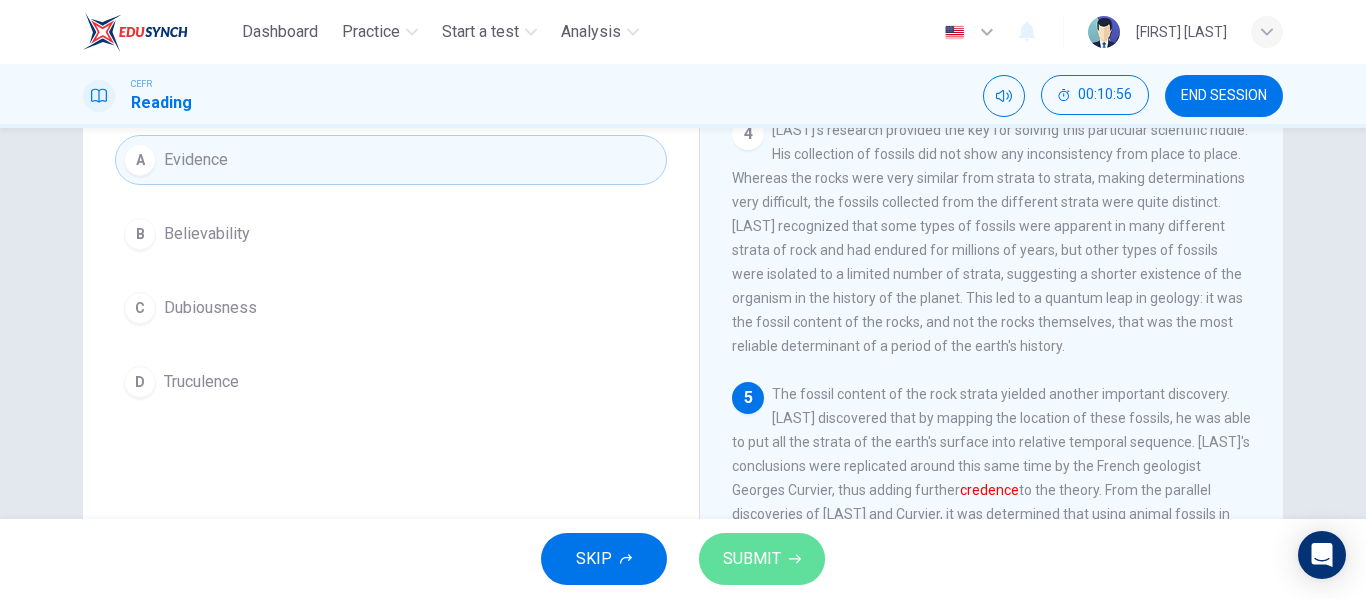 click on "SUBMIT" at bounding box center (752, 559) 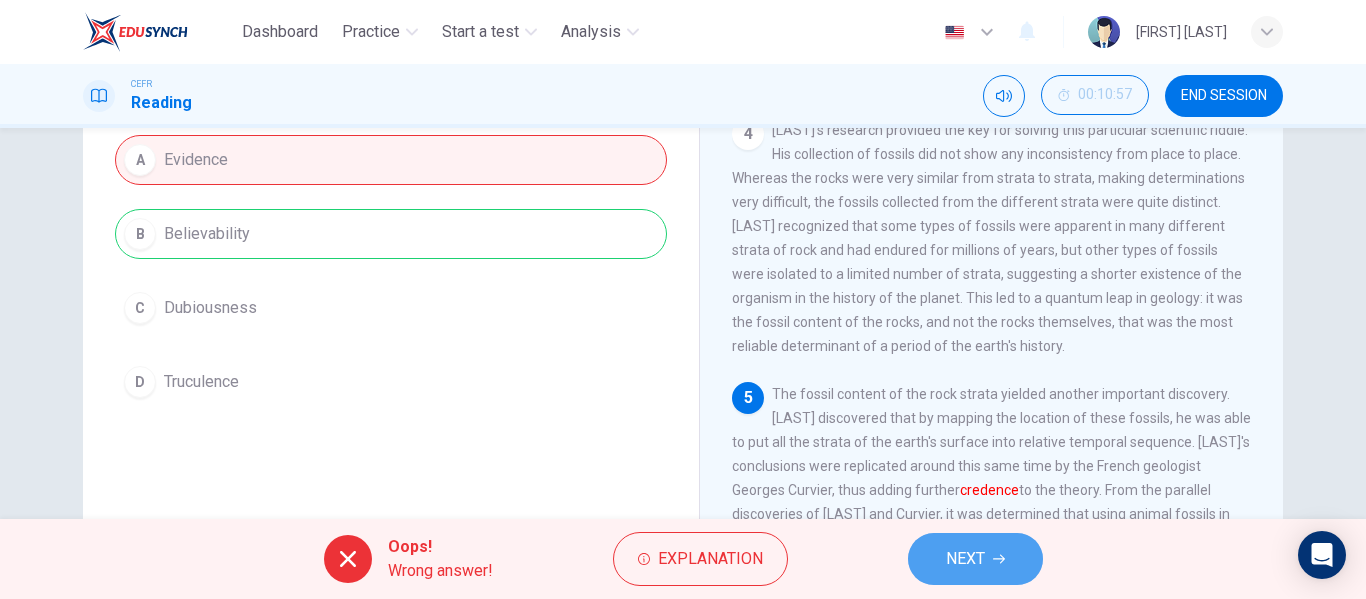 click on "NEXT" at bounding box center [965, 559] 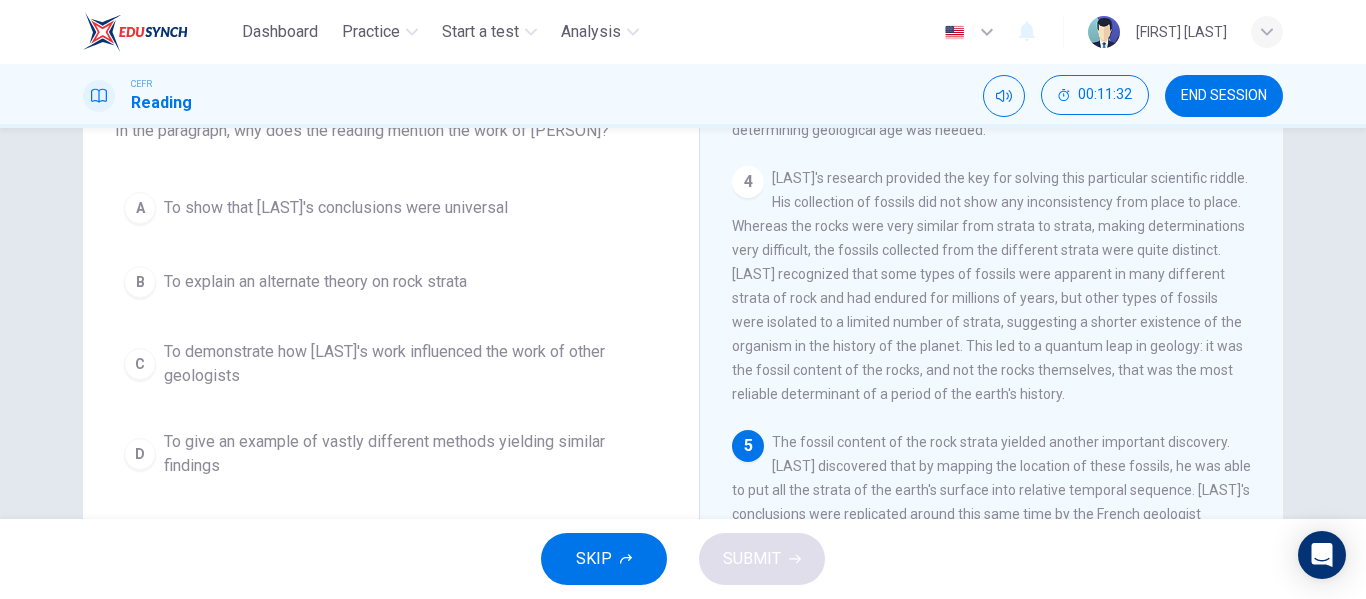 scroll, scrollTop: 145, scrollLeft: 0, axis: vertical 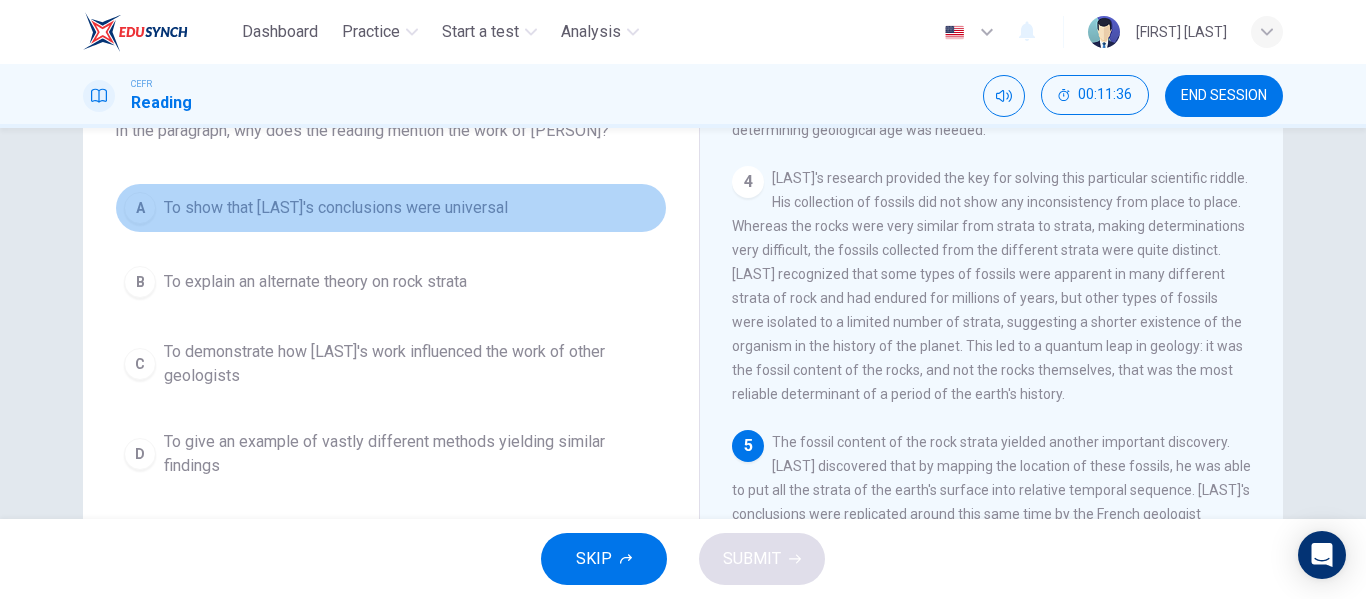 click on "To show that [LAST]'s conclusions were universal" at bounding box center [336, 208] 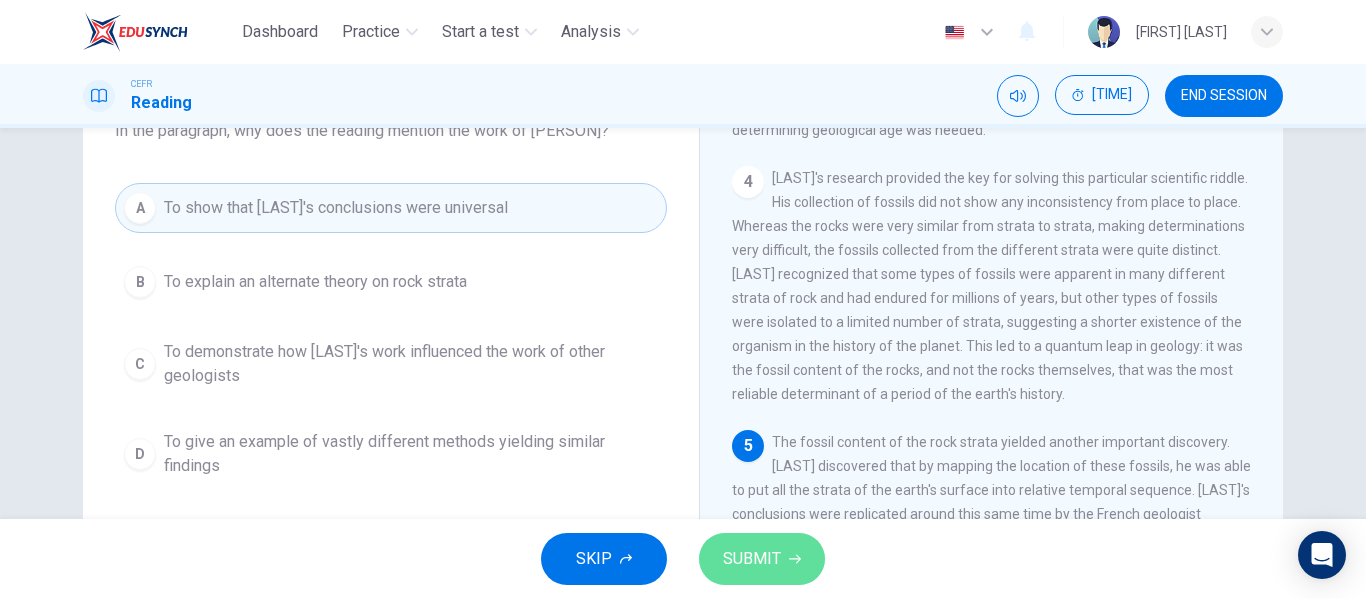 click on "SUBMIT" at bounding box center (752, 559) 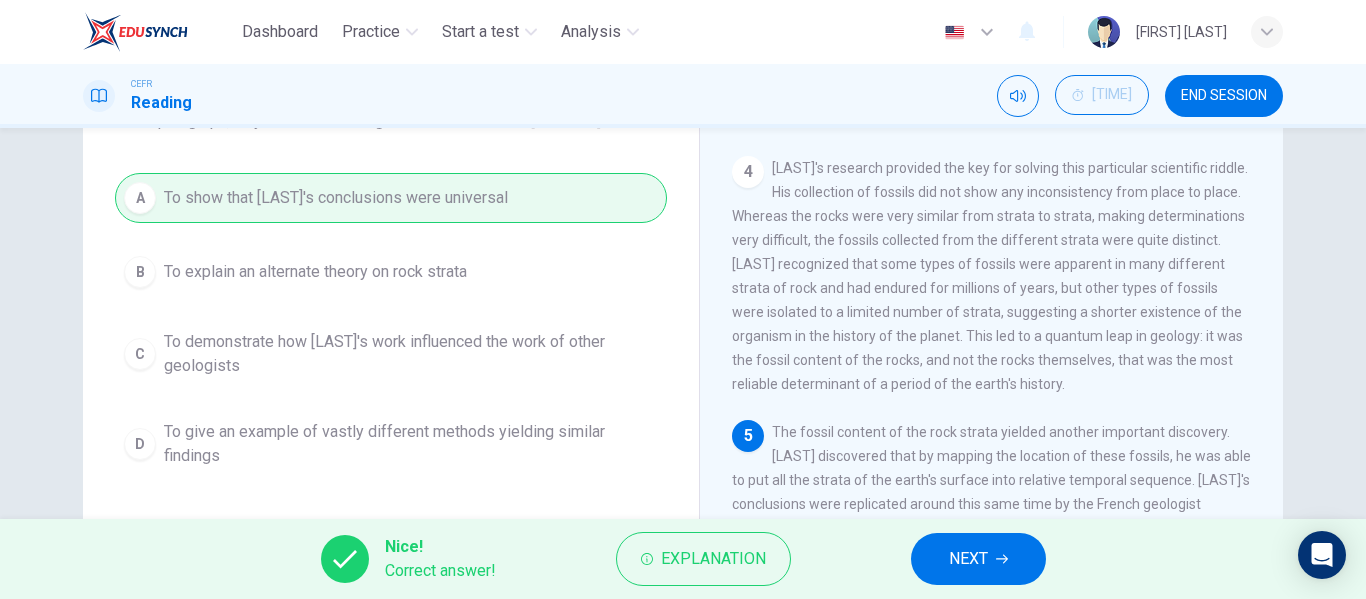 scroll, scrollTop: 156, scrollLeft: 0, axis: vertical 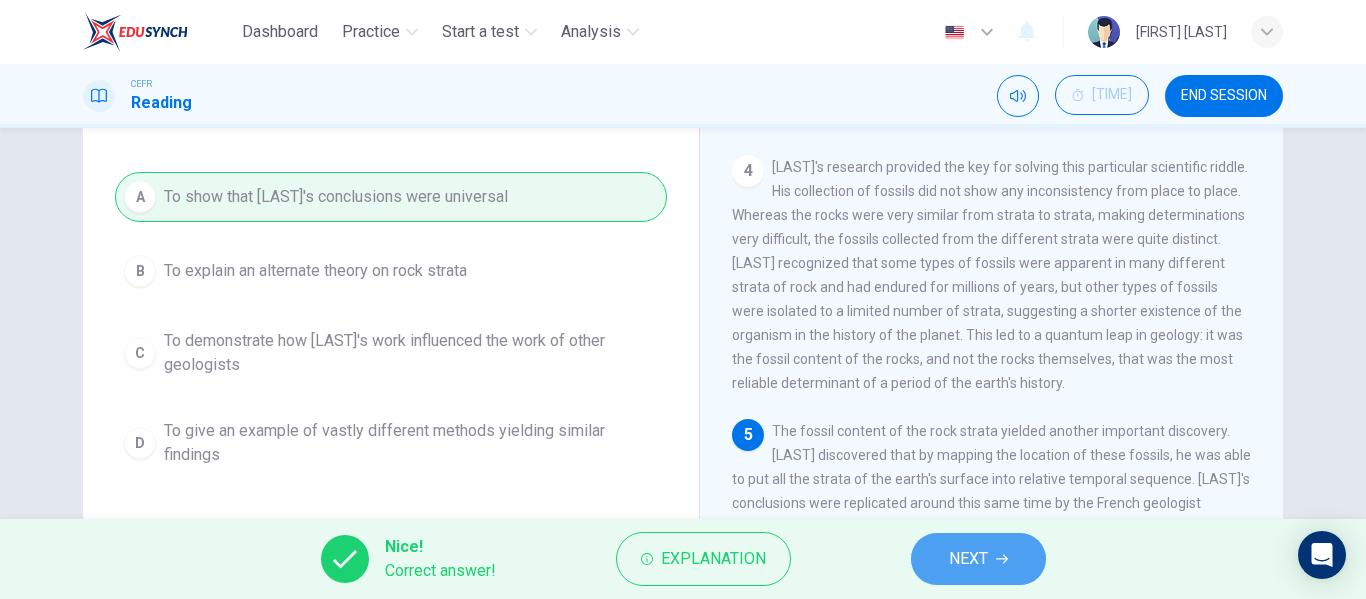 click on "NEXT" at bounding box center [968, 559] 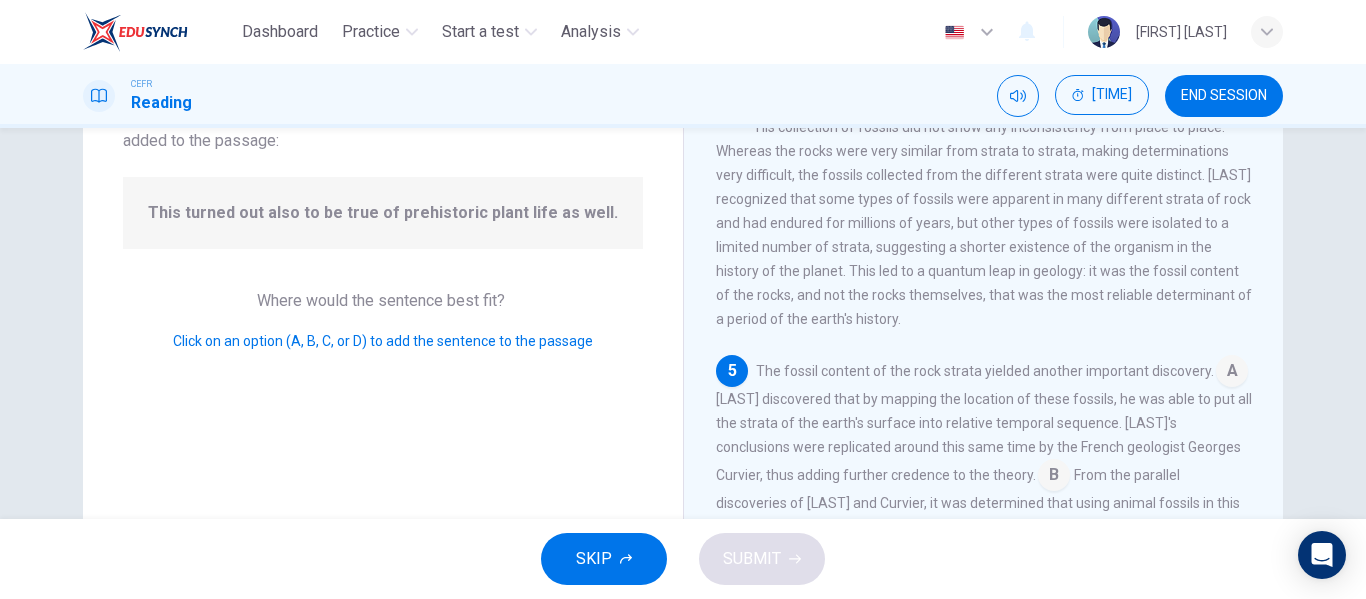 scroll, scrollTop: 916, scrollLeft: 0, axis: vertical 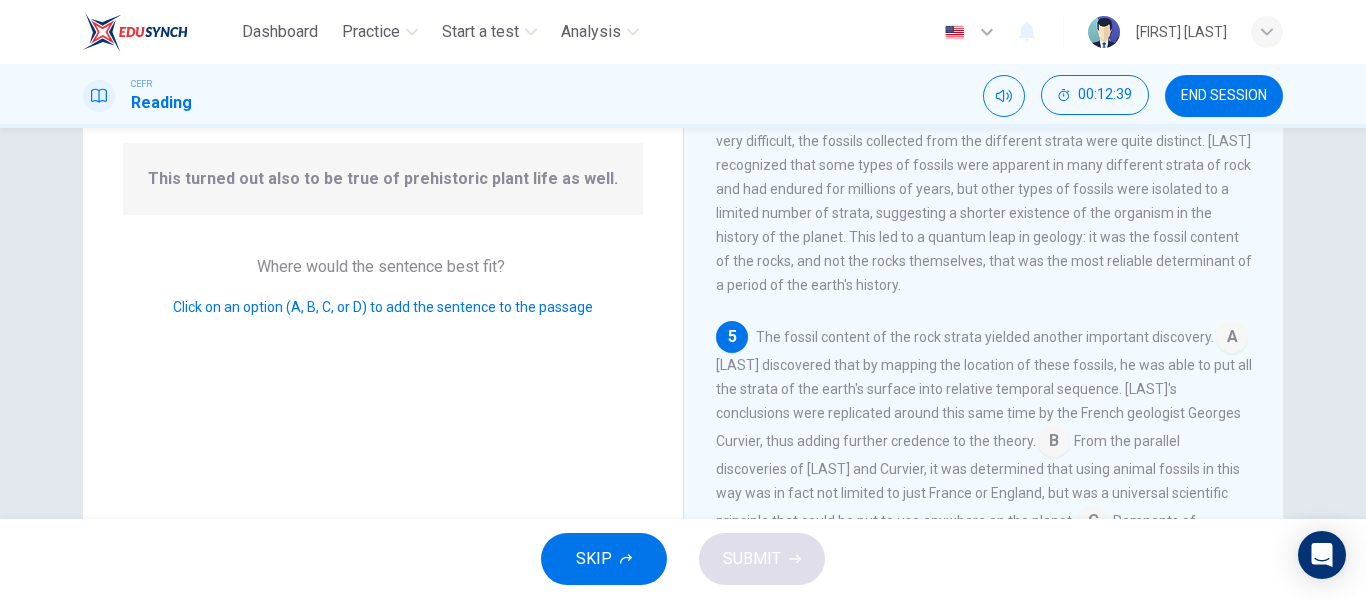 click at bounding box center [1232, 339] 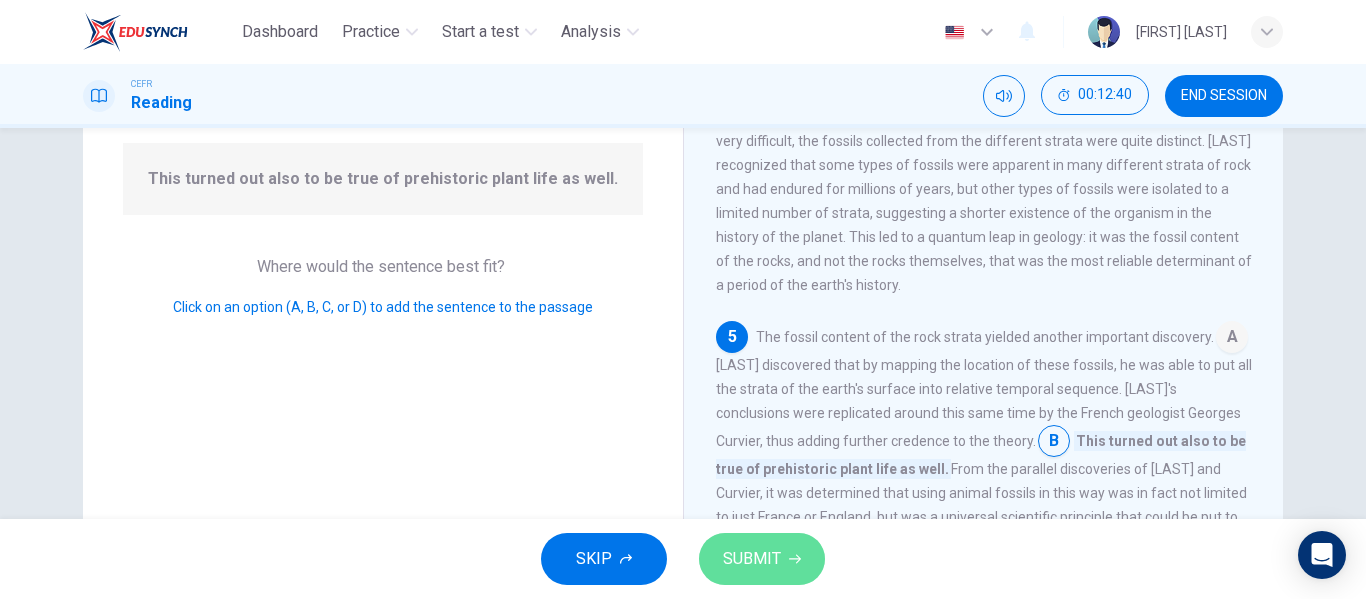 click on "SUBMIT" at bounding box center [752, 559] 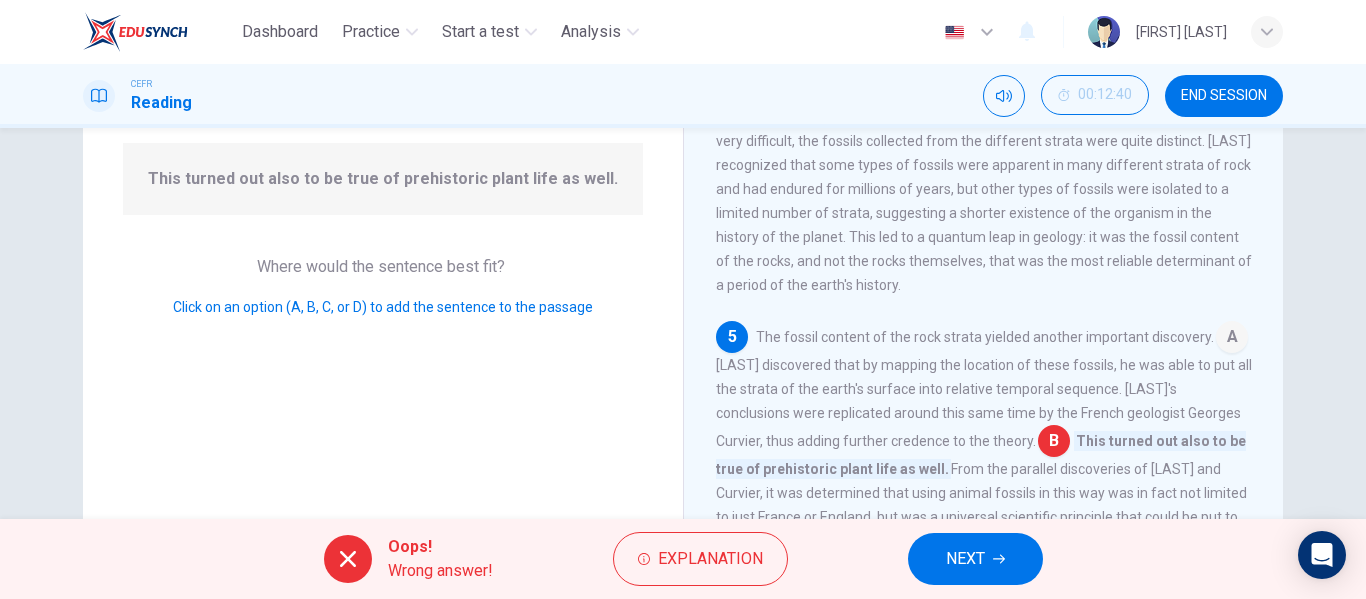 scroll, scrollTop: 940, scrollLeft: 0, axis: vertical 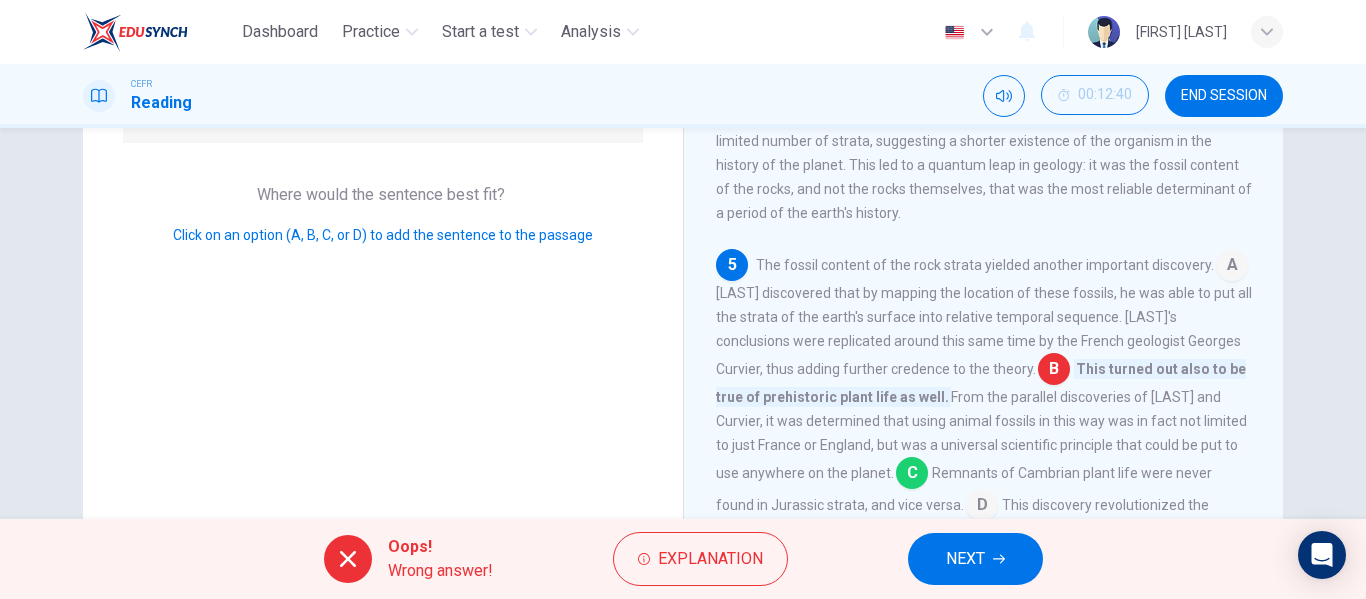click on "NEXT" at bounding box center (975, 559) 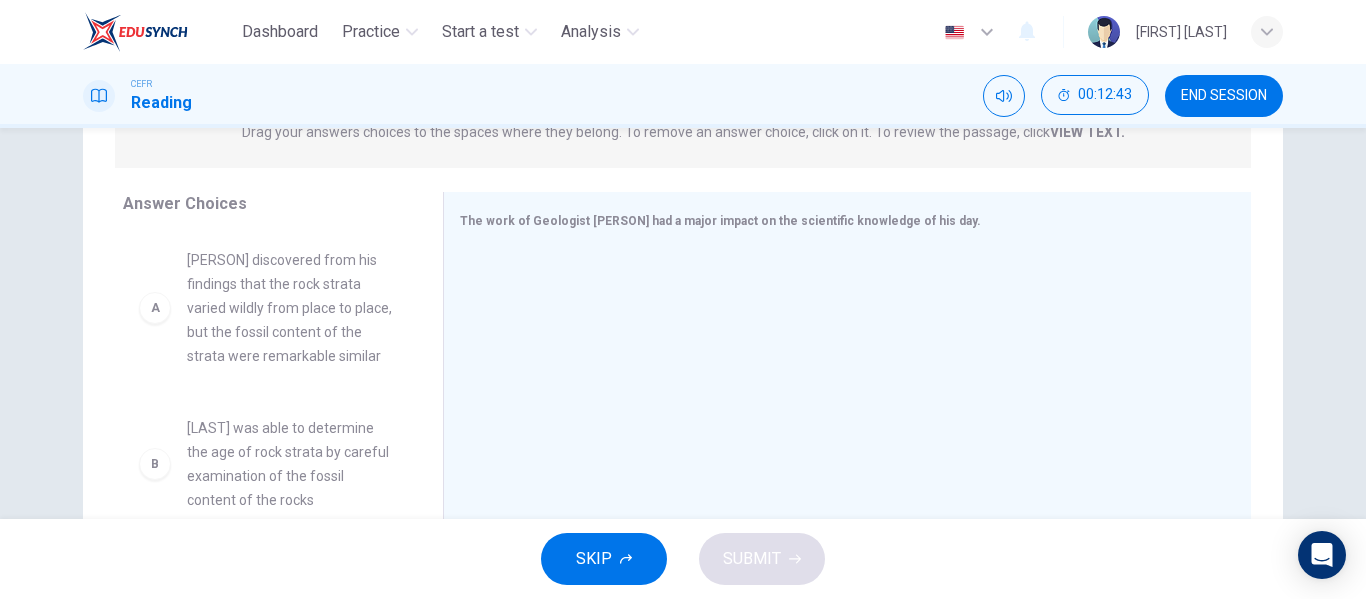scroll, scrollTop: 282, scrollLeft: 0, axis: vertical 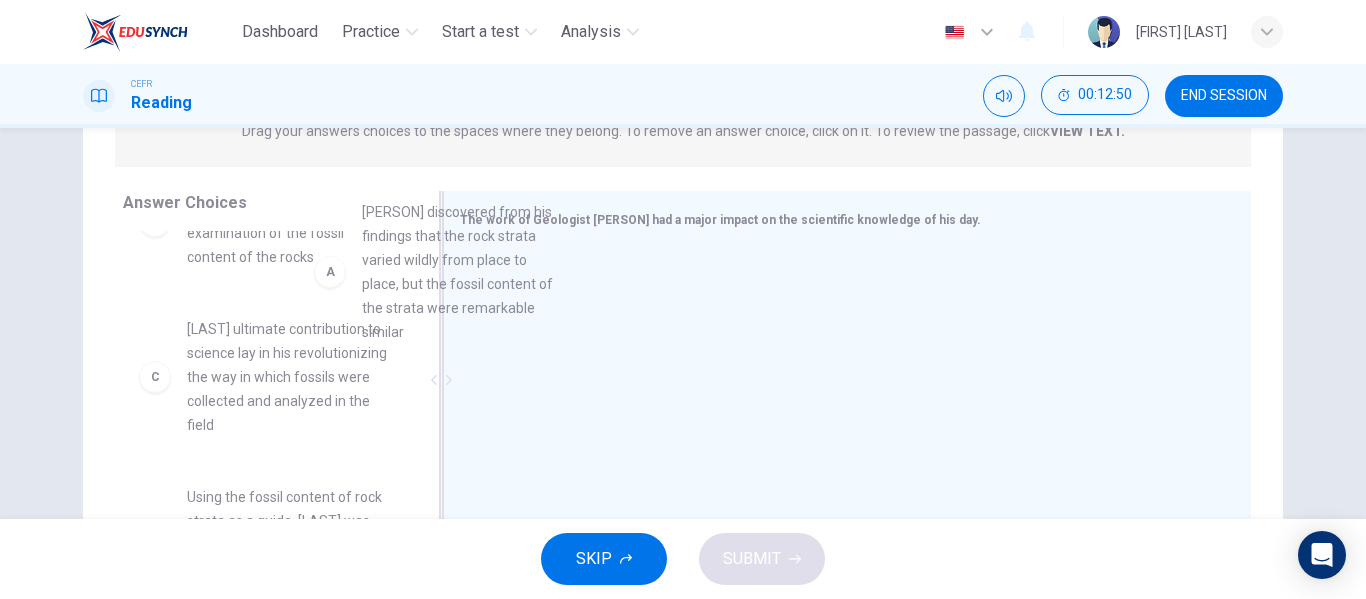 drag, startPoint x: 349, startPoint y: 305, endPoint x: 679, endPoint y: 398, distance: 342.8542 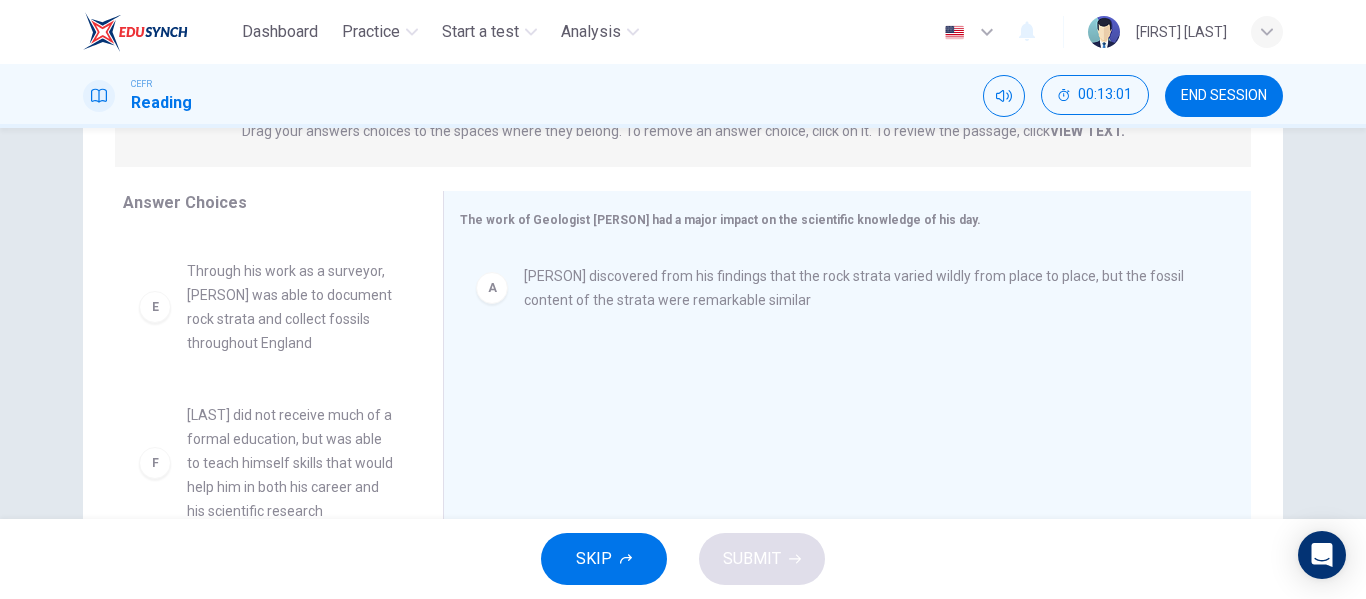 scroll, scrollTop: 483, scrollLeft: 0, axis: vertical 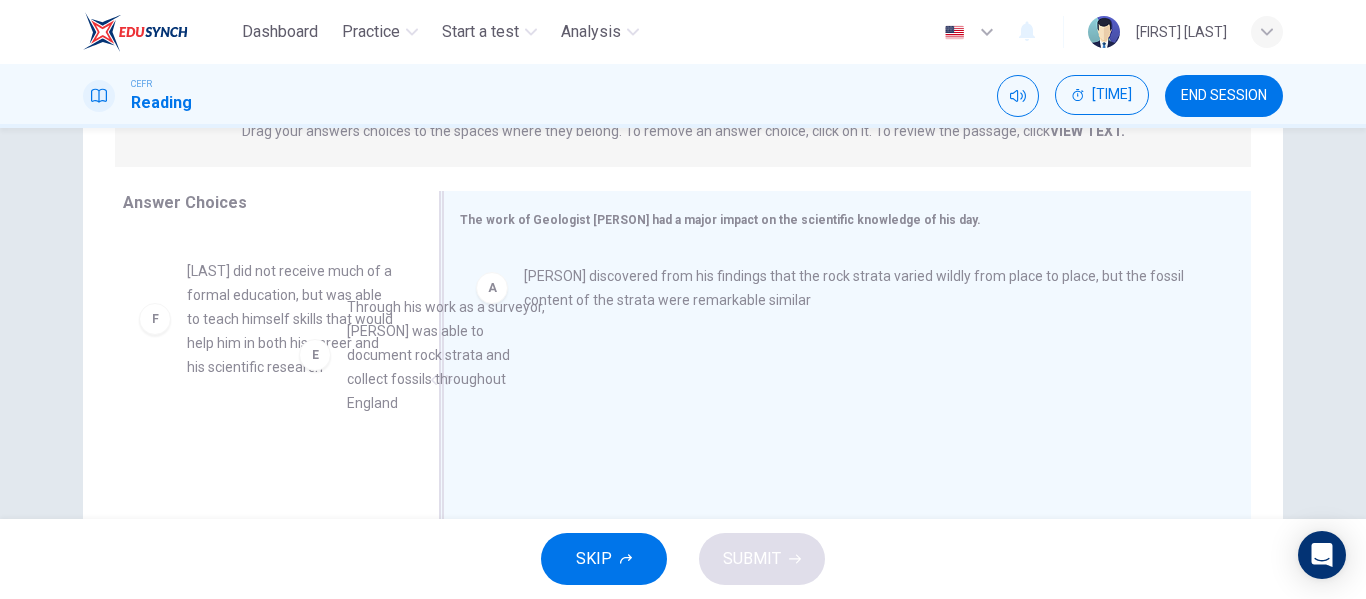 drag, startPoint x: 290, startPoint y: 284, endPoint x: 658, endPoint y: 372, distance: 378.3755 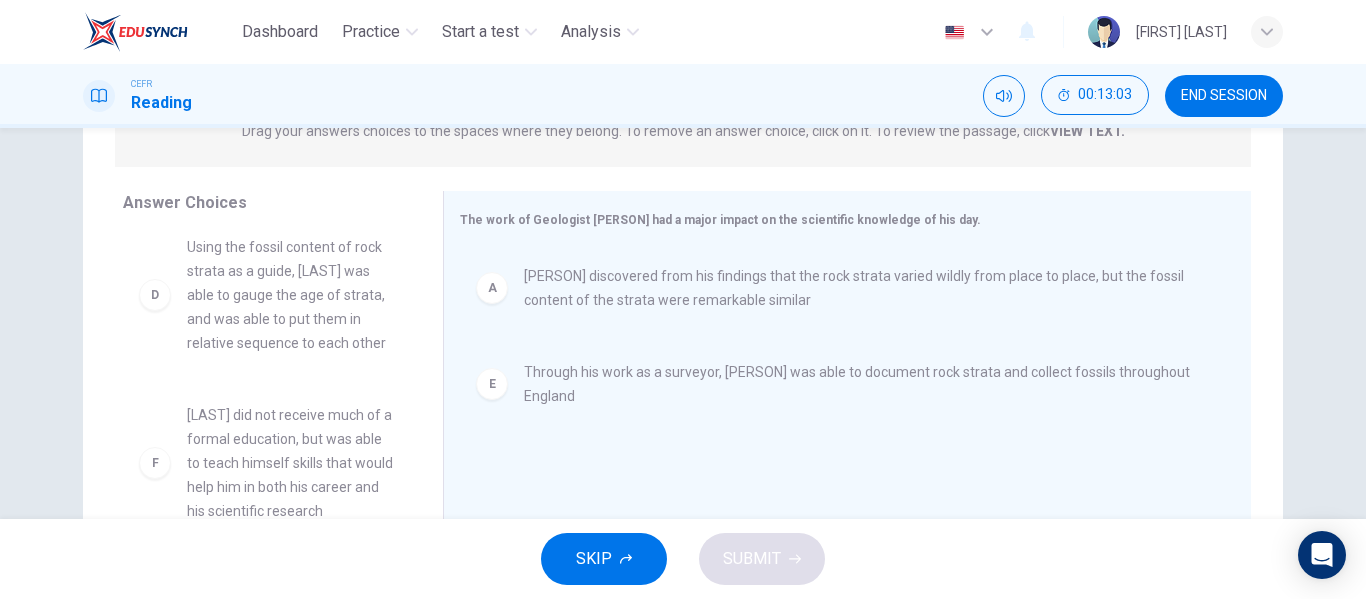 scroll, scrollTop: 348, scrollLeft: 0, axis: vertical 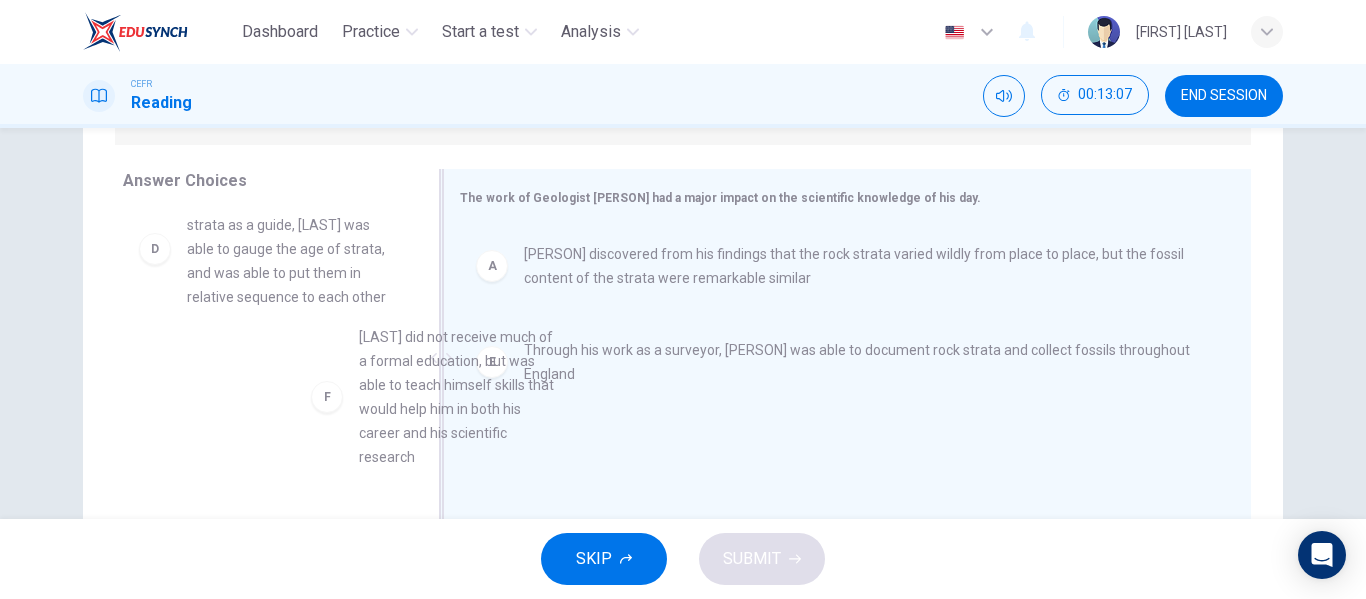 drag, startPoint x: 263, startPoint y: 425, endPoint x: 684, endPoint y: 390, distance: 422.45236 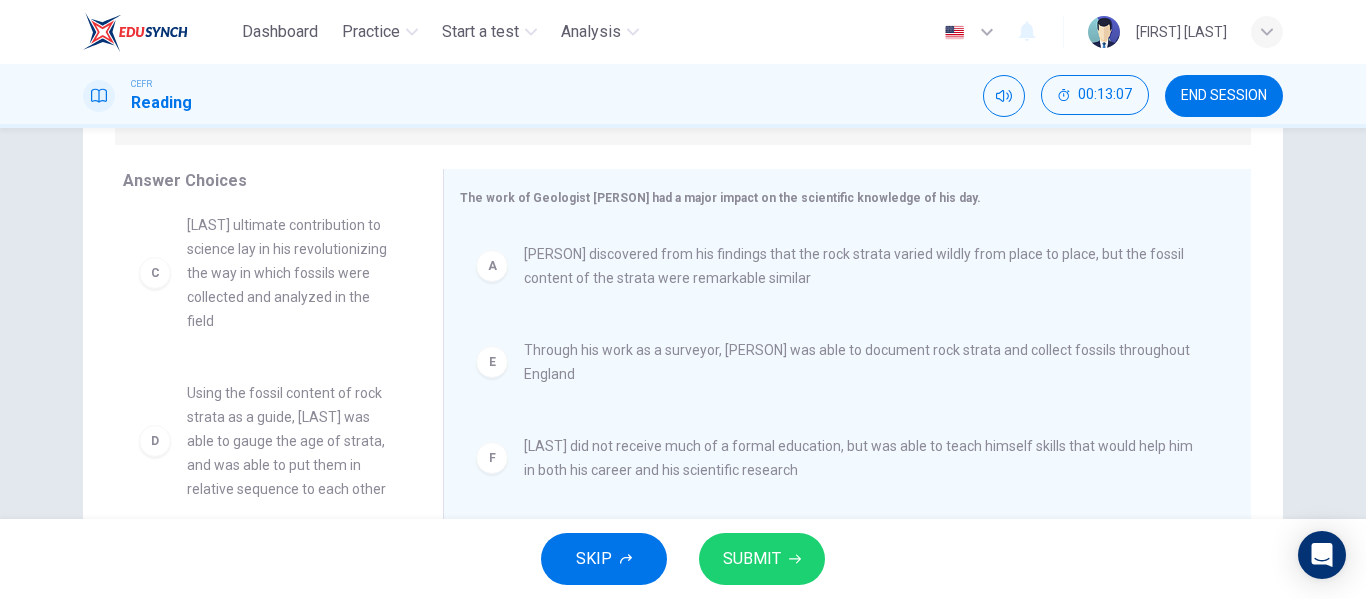scroll, scrollTop: 156, scrollLeft: 0, axis: vertical 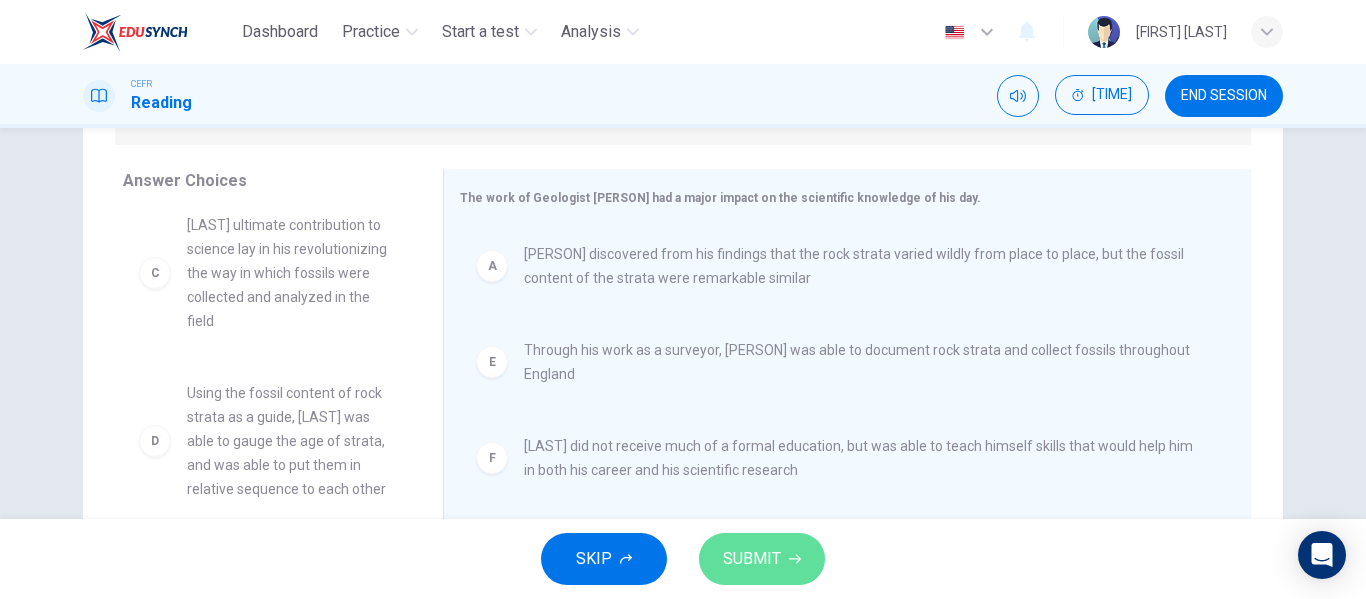 click on "SUBMIT" at bounding box center [752, 559] 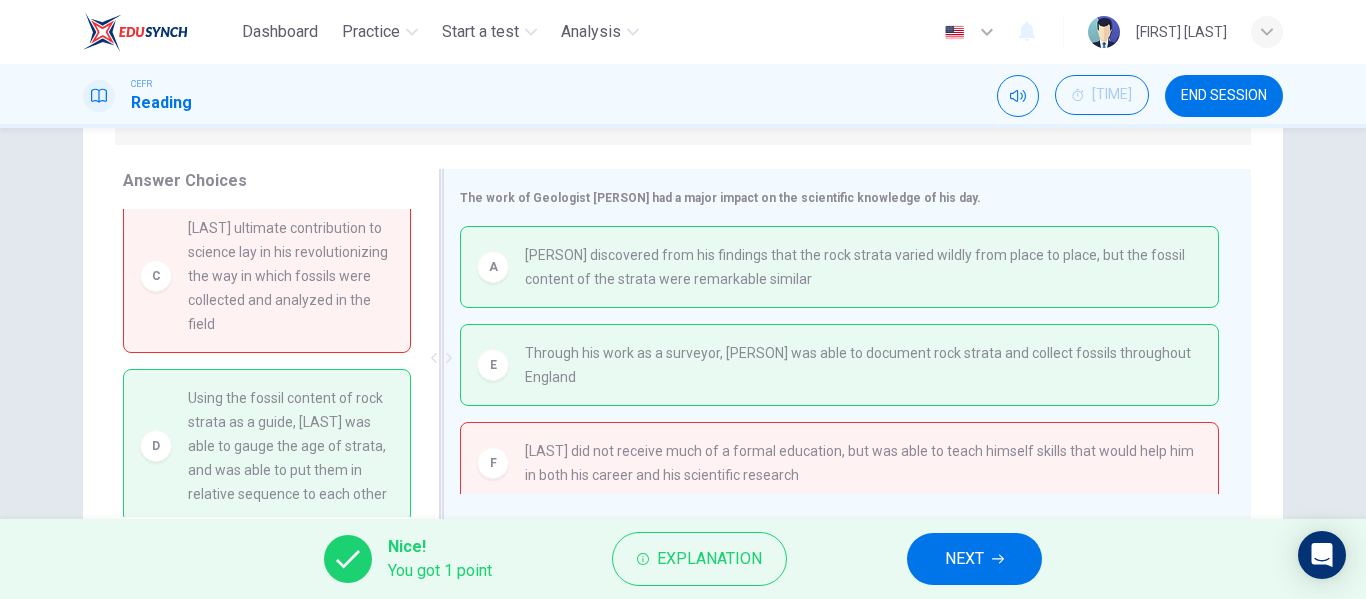 scroll, scrollTop: 10, scrollLeft: 0, axis: vertical 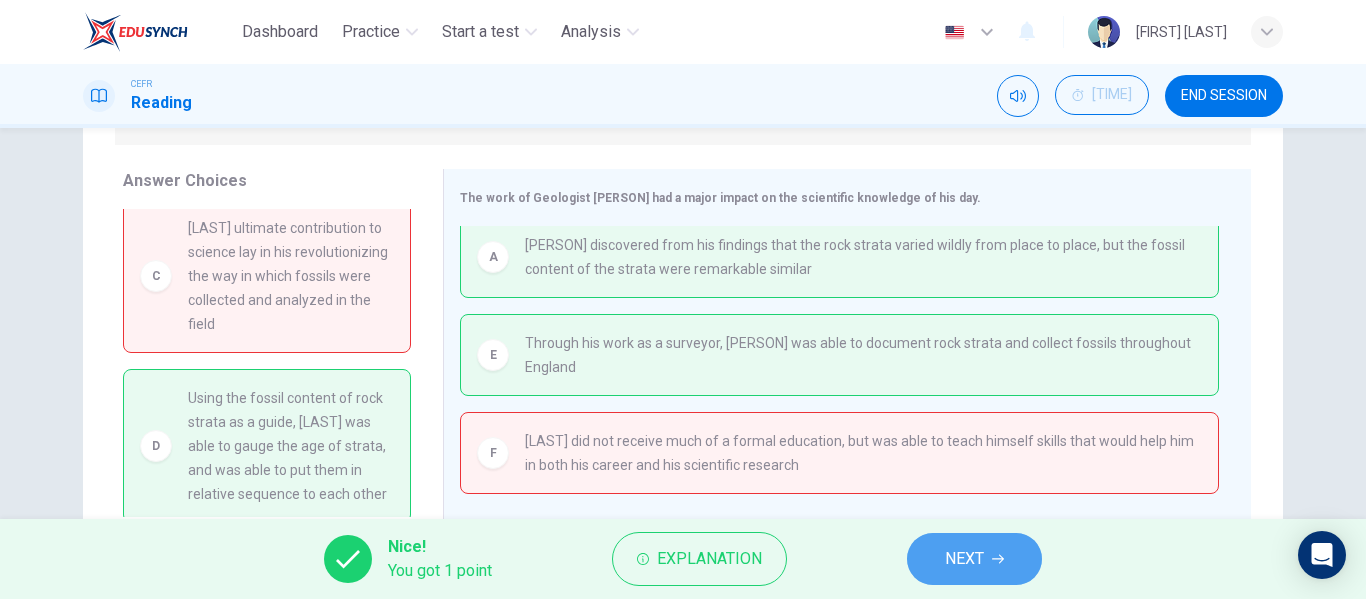 click on "NEXT" at bounding box center [974, 559] 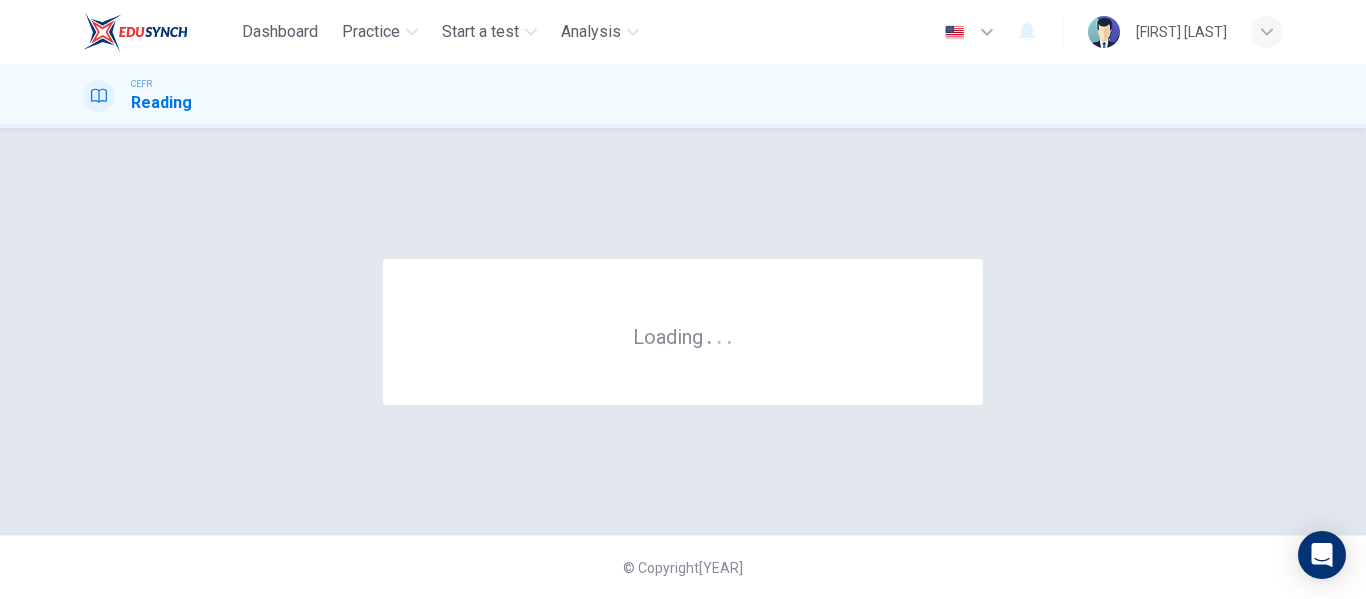 scroll, scrollTop: 0, scrollLeft: 0, axis: both 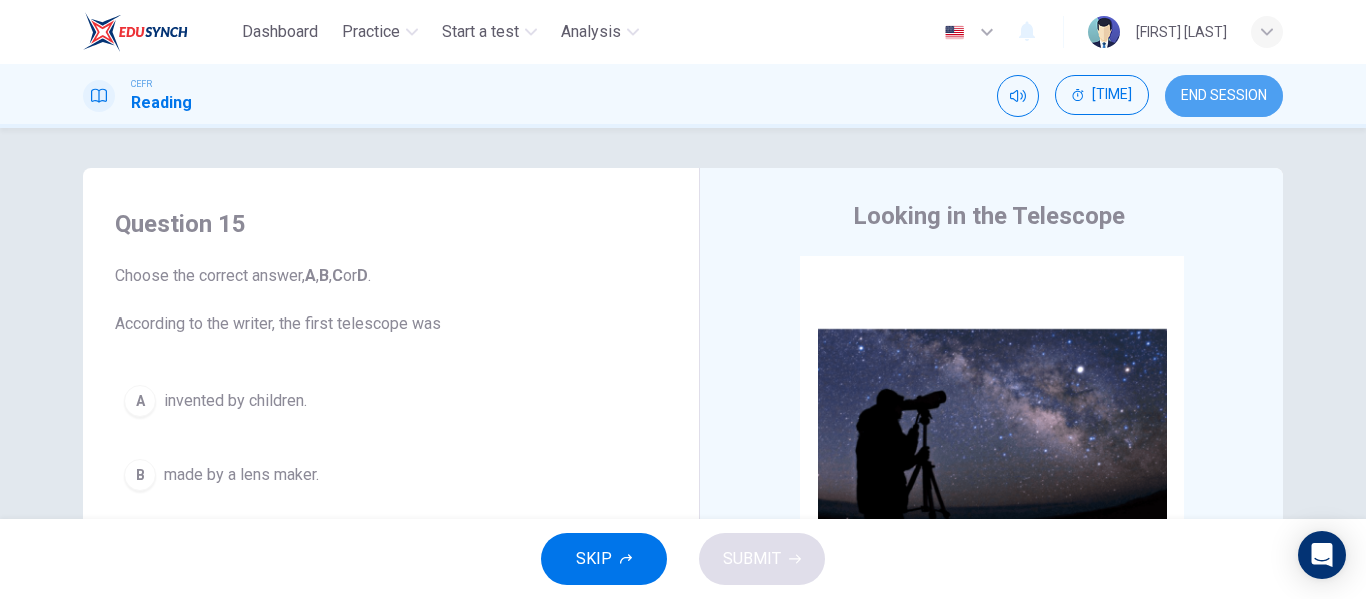 click on "END SESSION" at bounding box center (1224, 96) 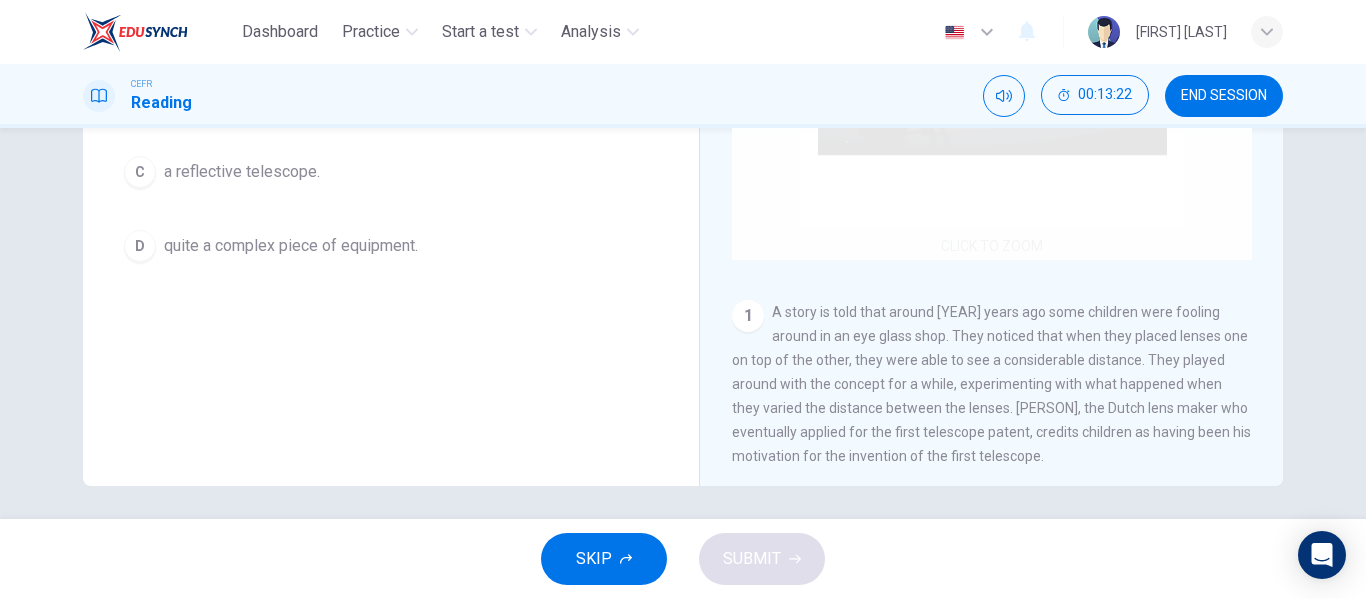 scroll, scrollTop: 378, scrollLeft: 0, axis: vertical 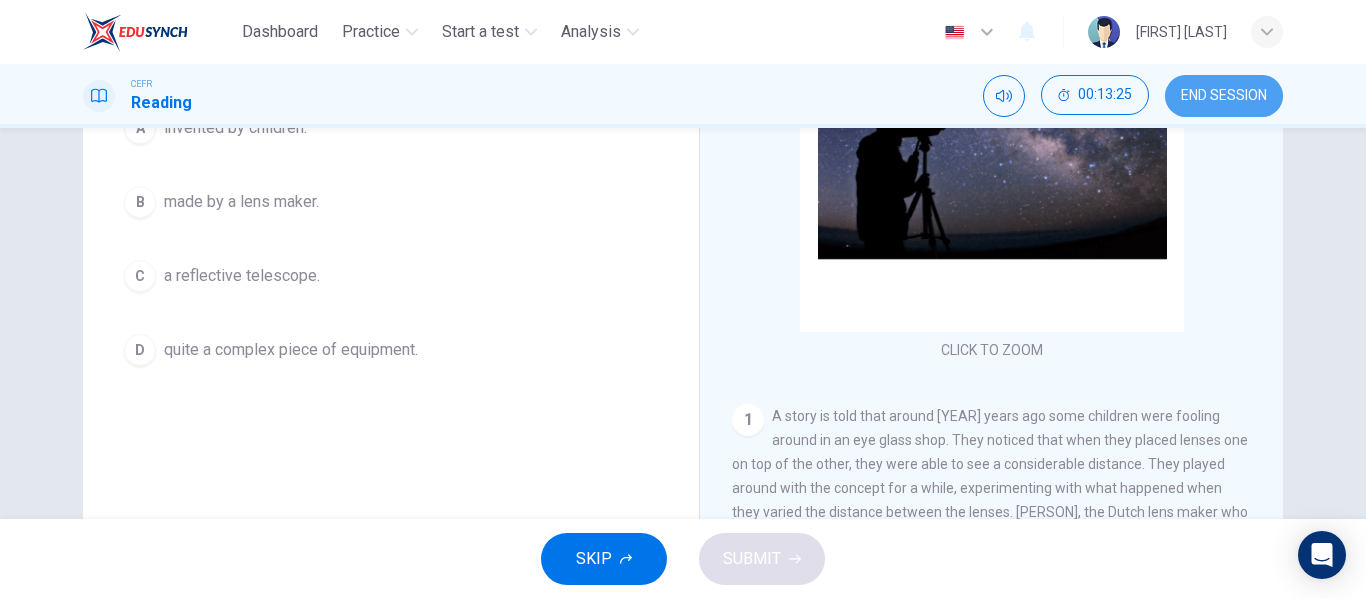 click on "END SESSION" at bounding box center (1224, 96) 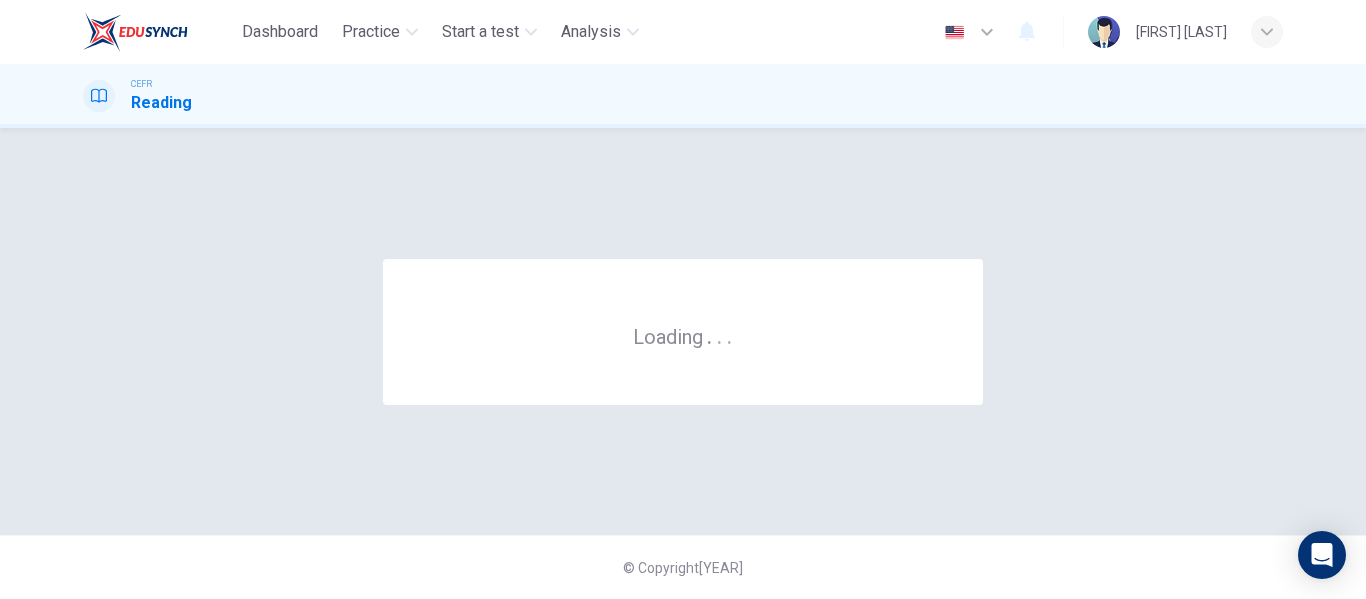 scroll, scrollTop: 0, scrollLeft: 0, axis: both 